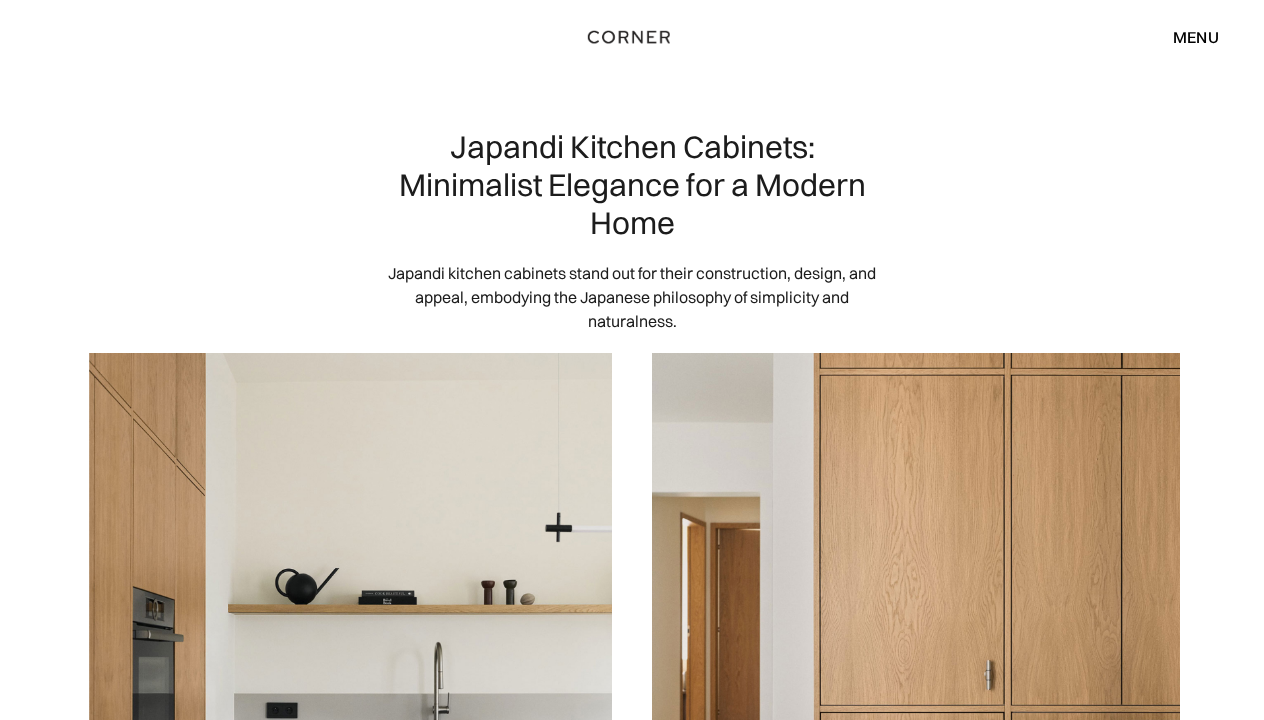 scroll, scrollTop: 0, scrollLeft: 0, axis: both 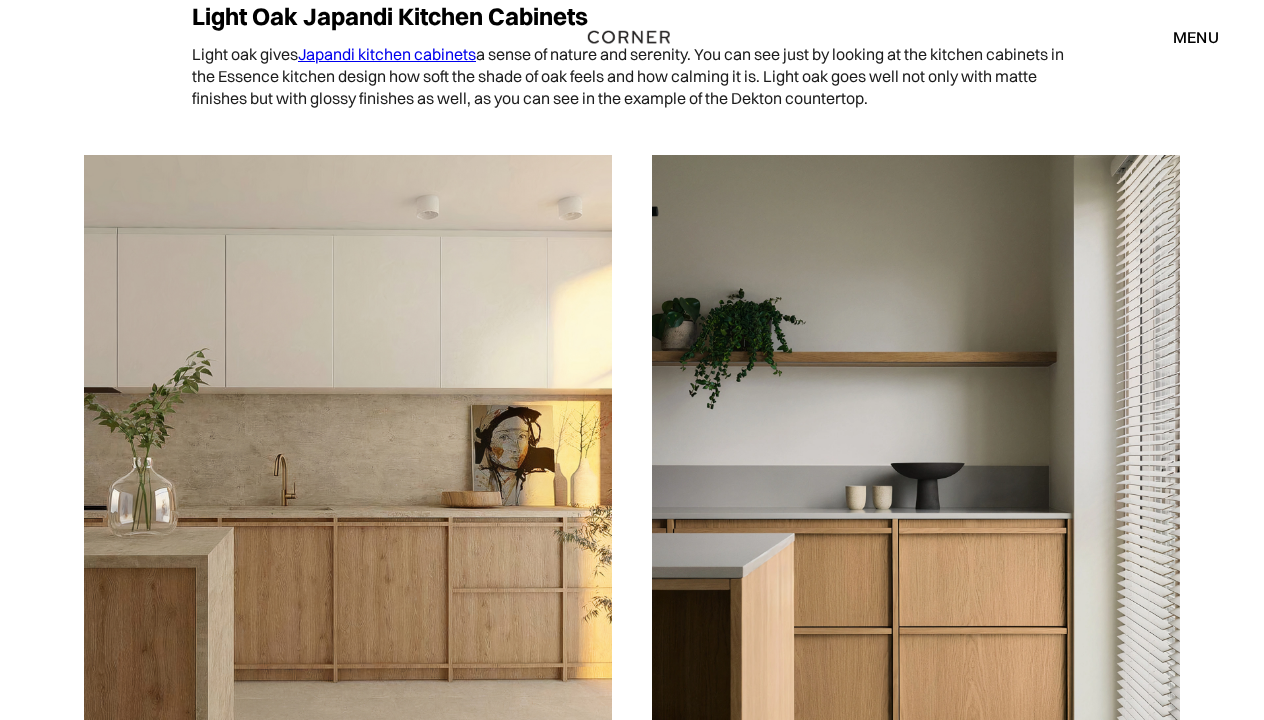 click at bounding box center (348, 485) 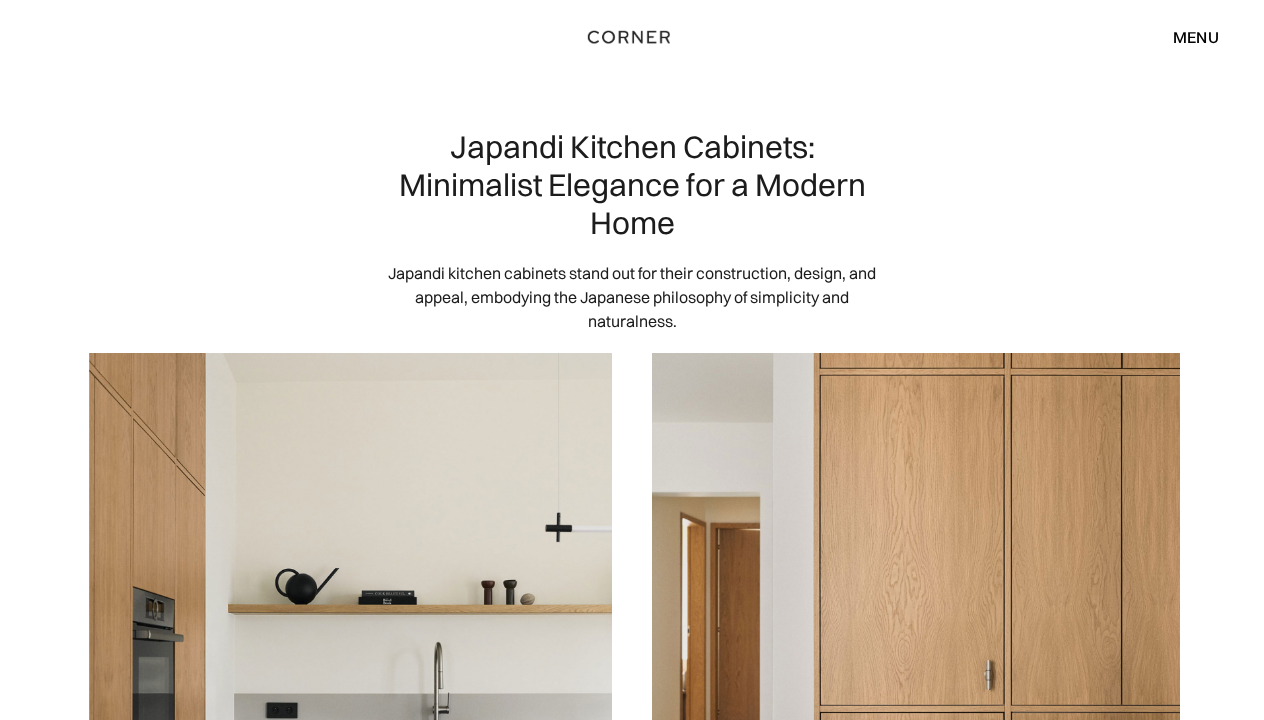 scroll, scrollTop: 0, scrollLeft: 0, axis: both 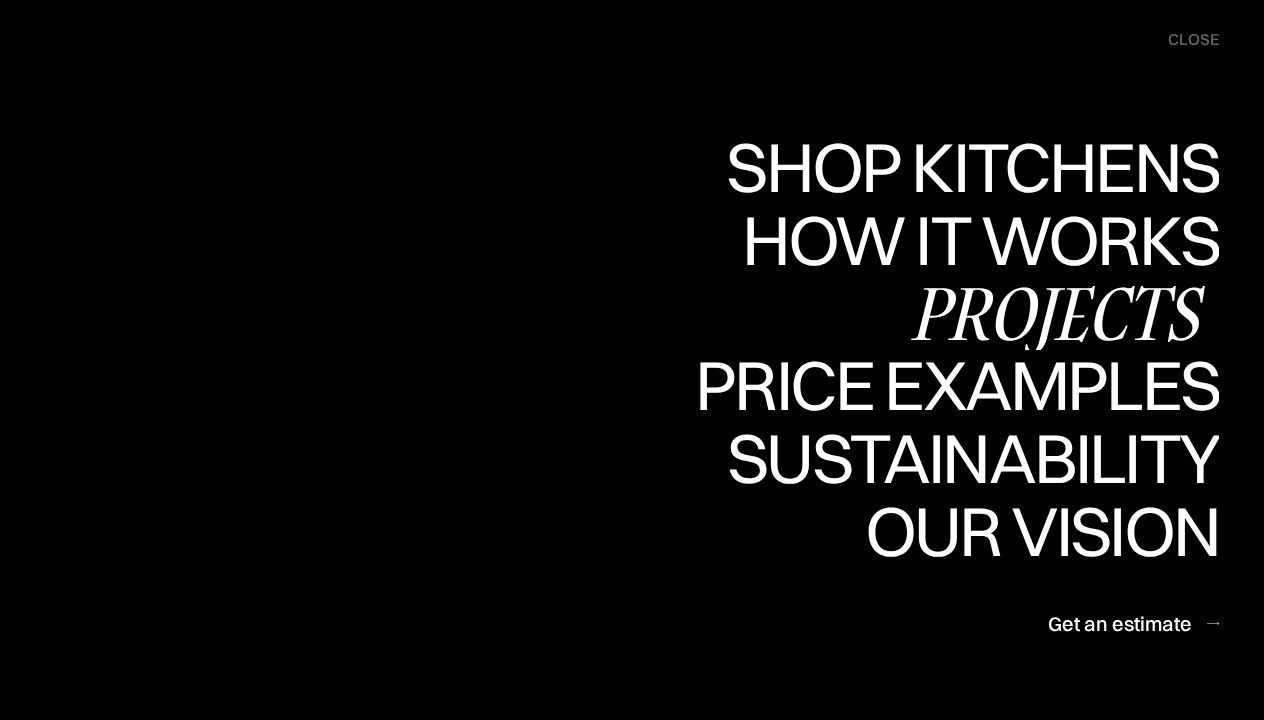 click on "Projects" at bounding box center (1057, 313) 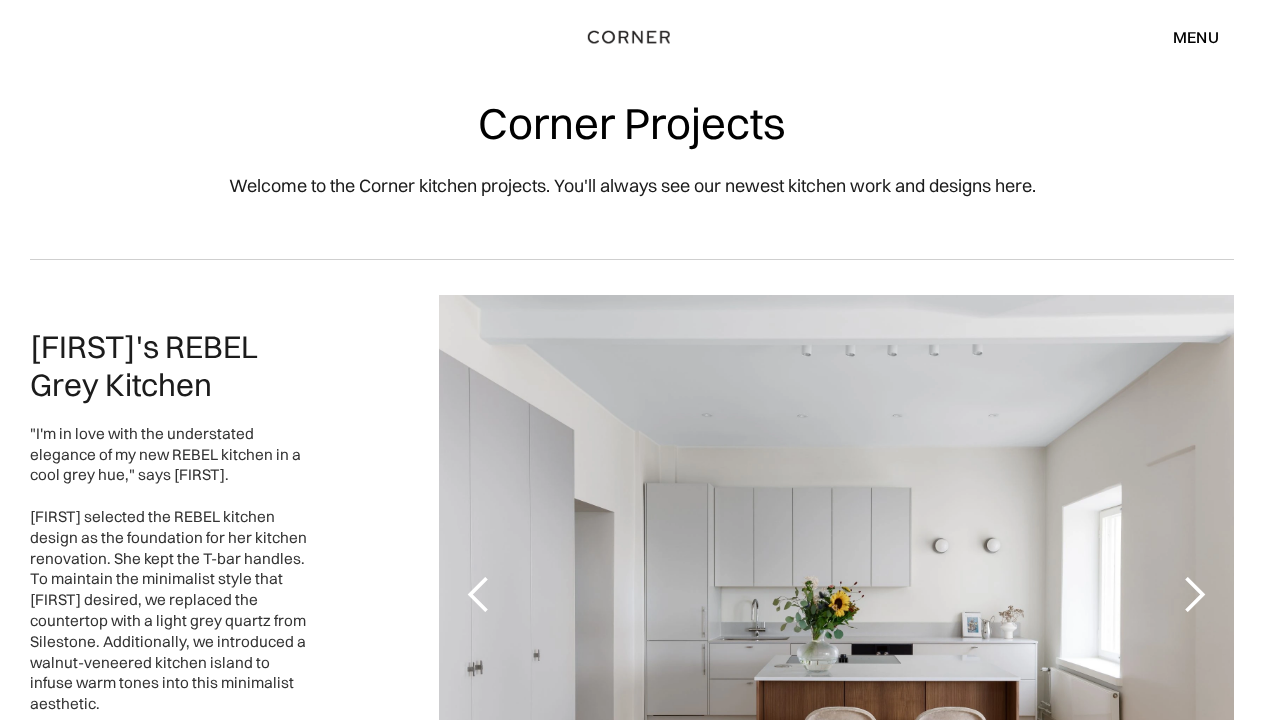 scroll, scrollTop: 0, scrollLeft: 0, axis: both 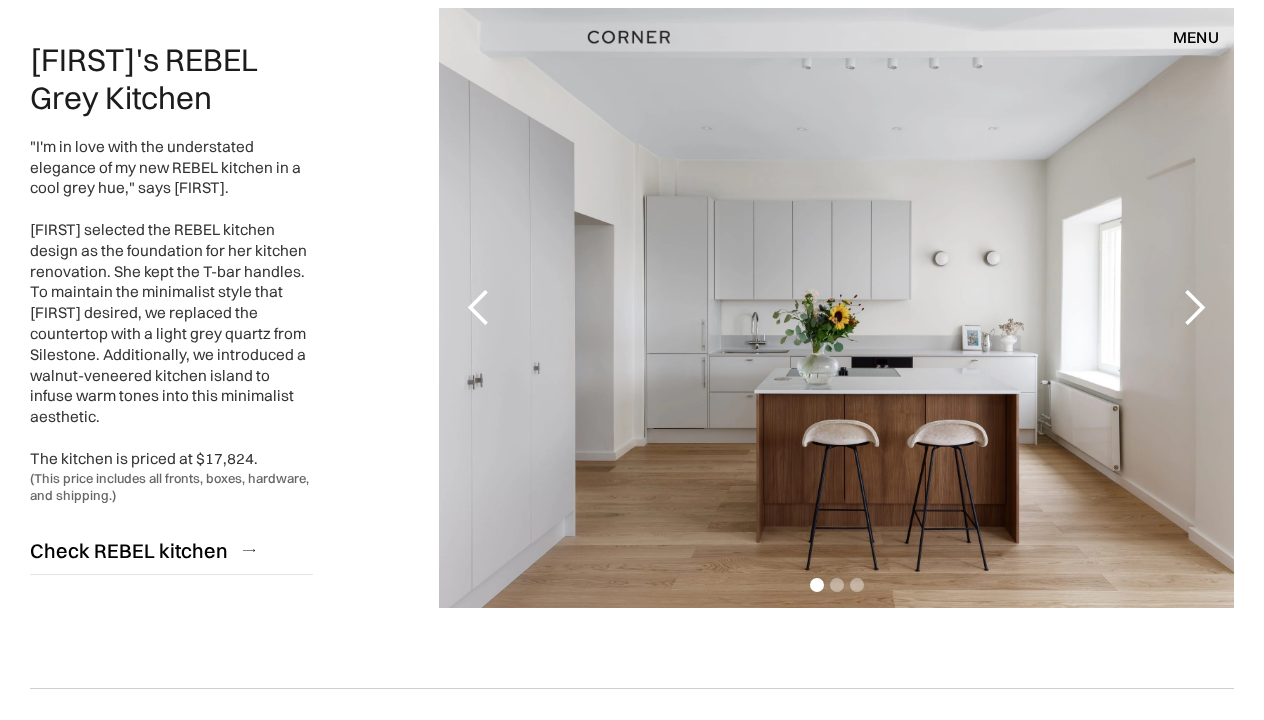 click at bounding box center (1194, 308) 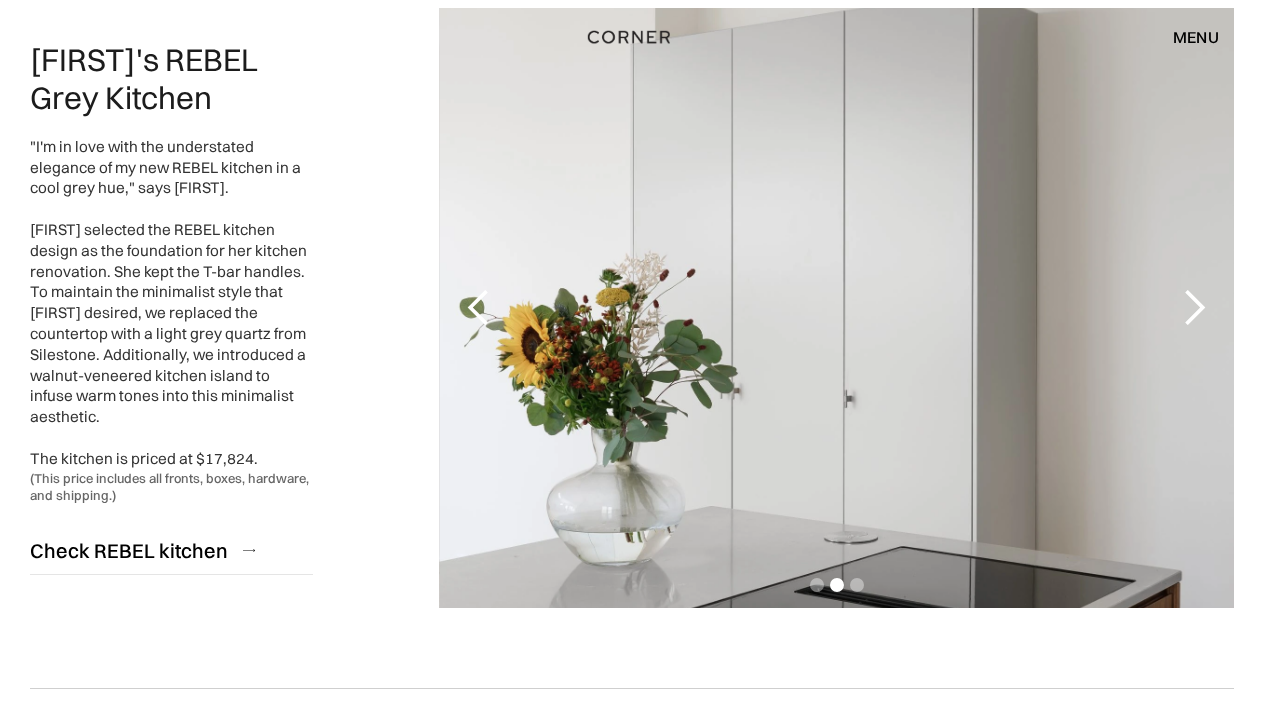 click at bounding box center [1194, 308] 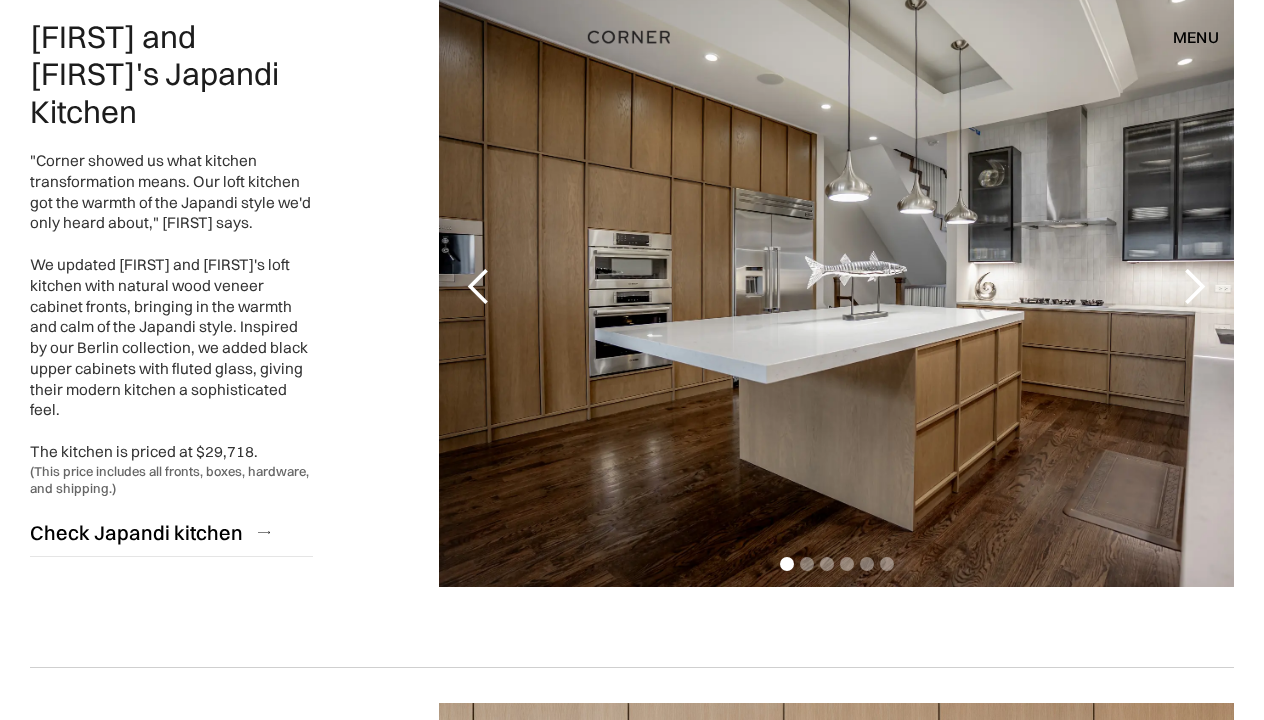 scroll, scrollTop: 1025, scrollLeft: 0, axis: vertical 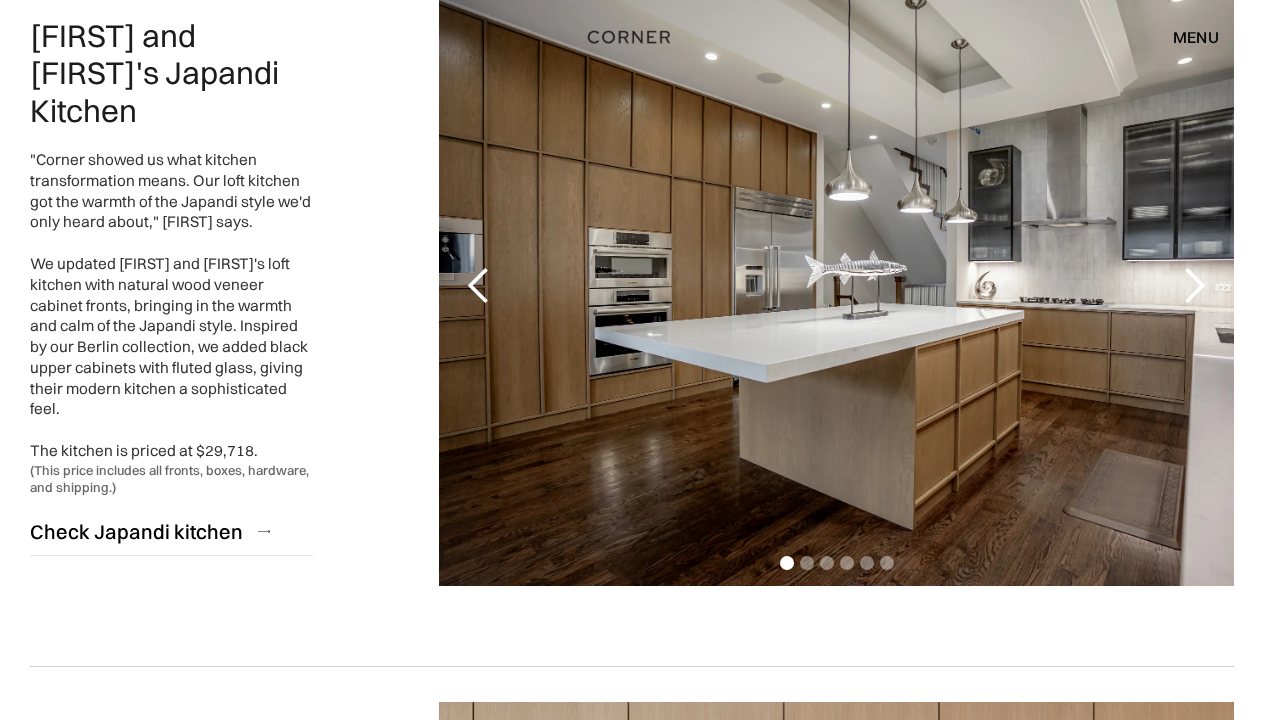 click at bounding box center (1194, 286) 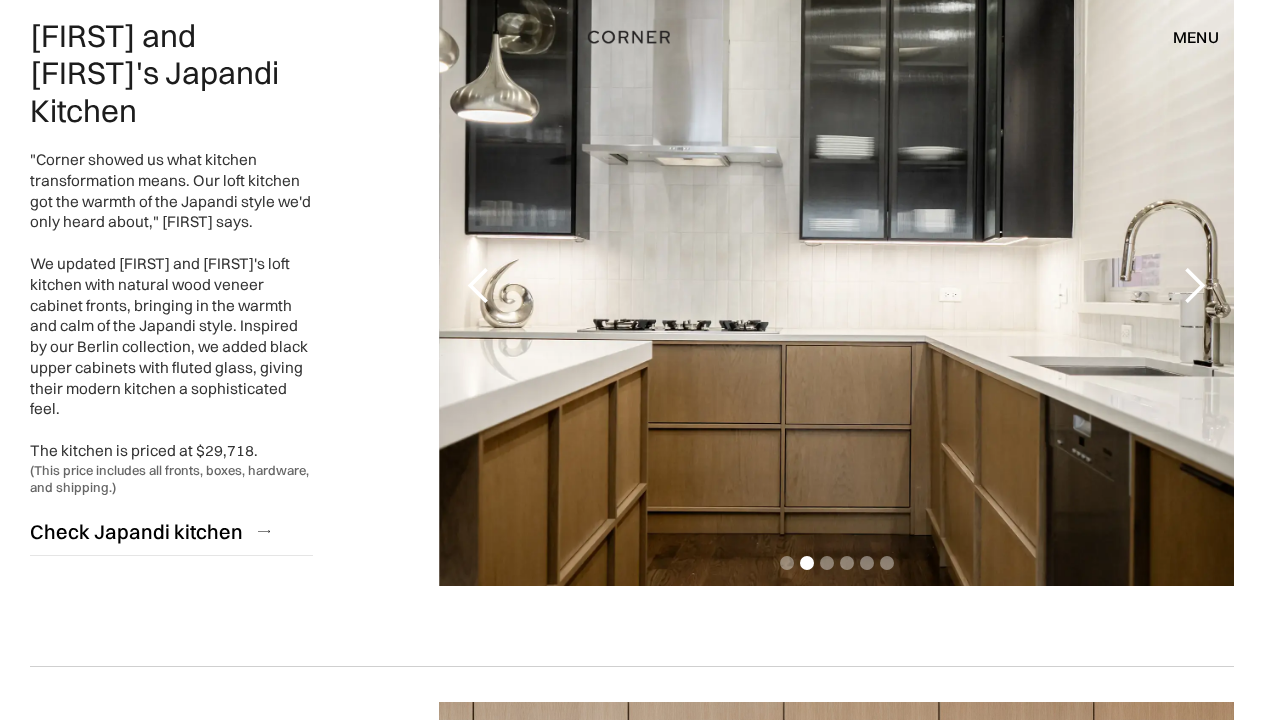 click at bounding box center (1194, 286) 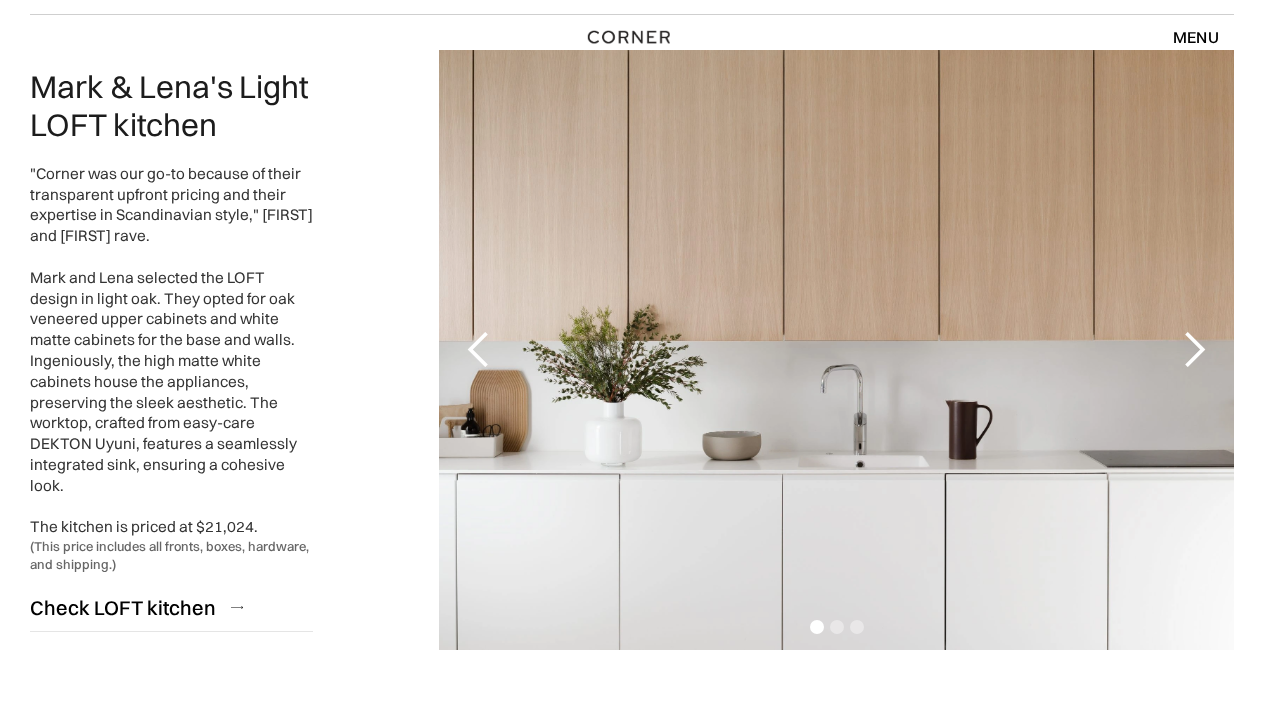 scroll, scrollTop: 1677, scrollLeft: 0, axis: vertical 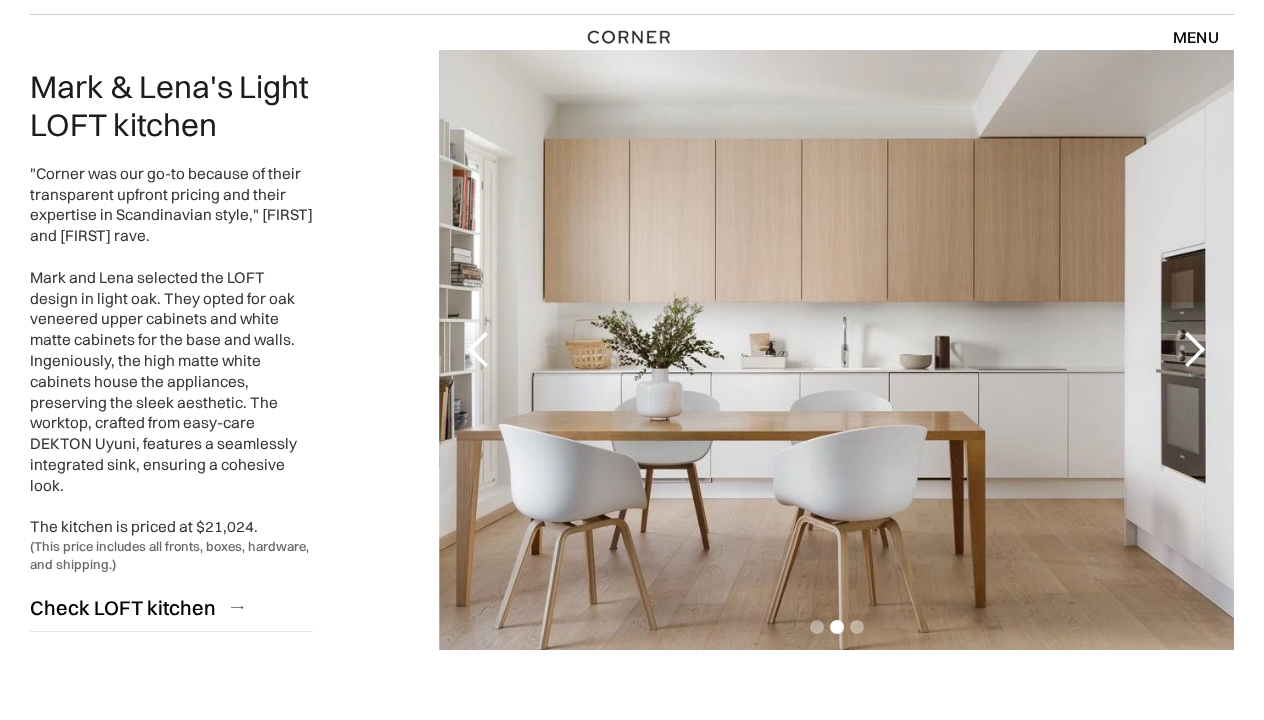 click at bounding box center (1194, 350) 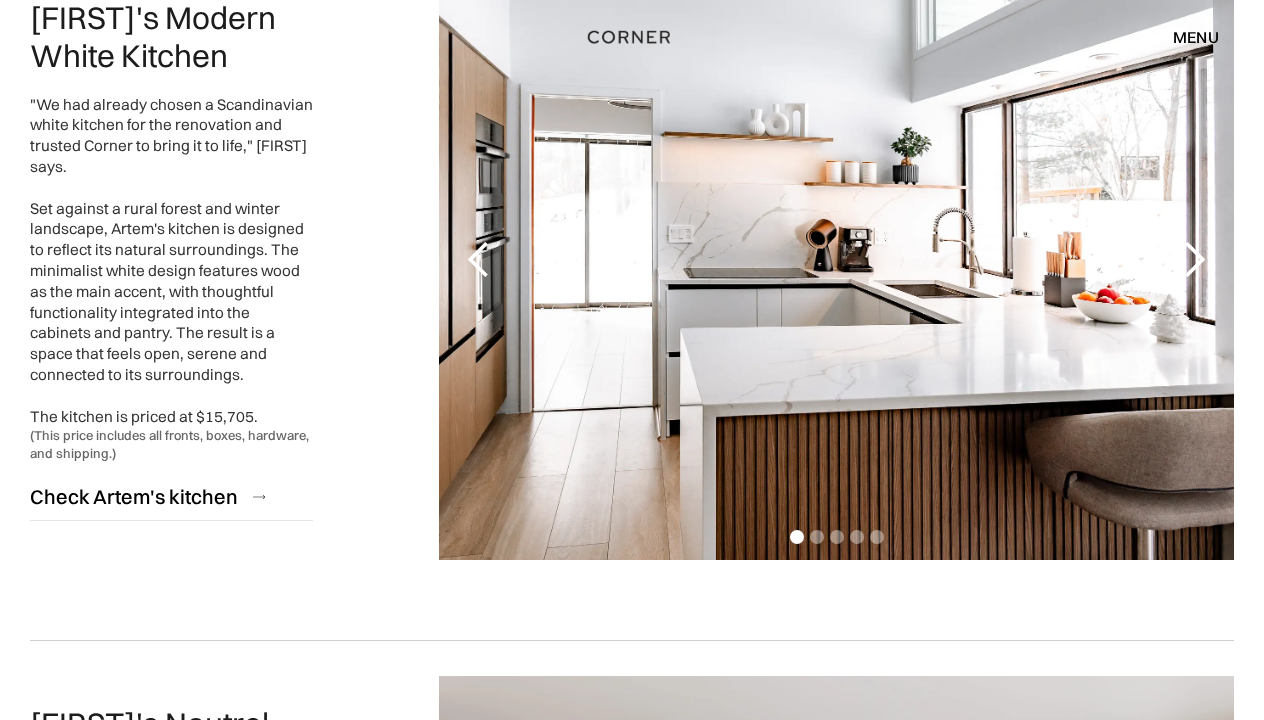 scroll, scrollTop: 2480, scrollLeft: 0, axis: vertical 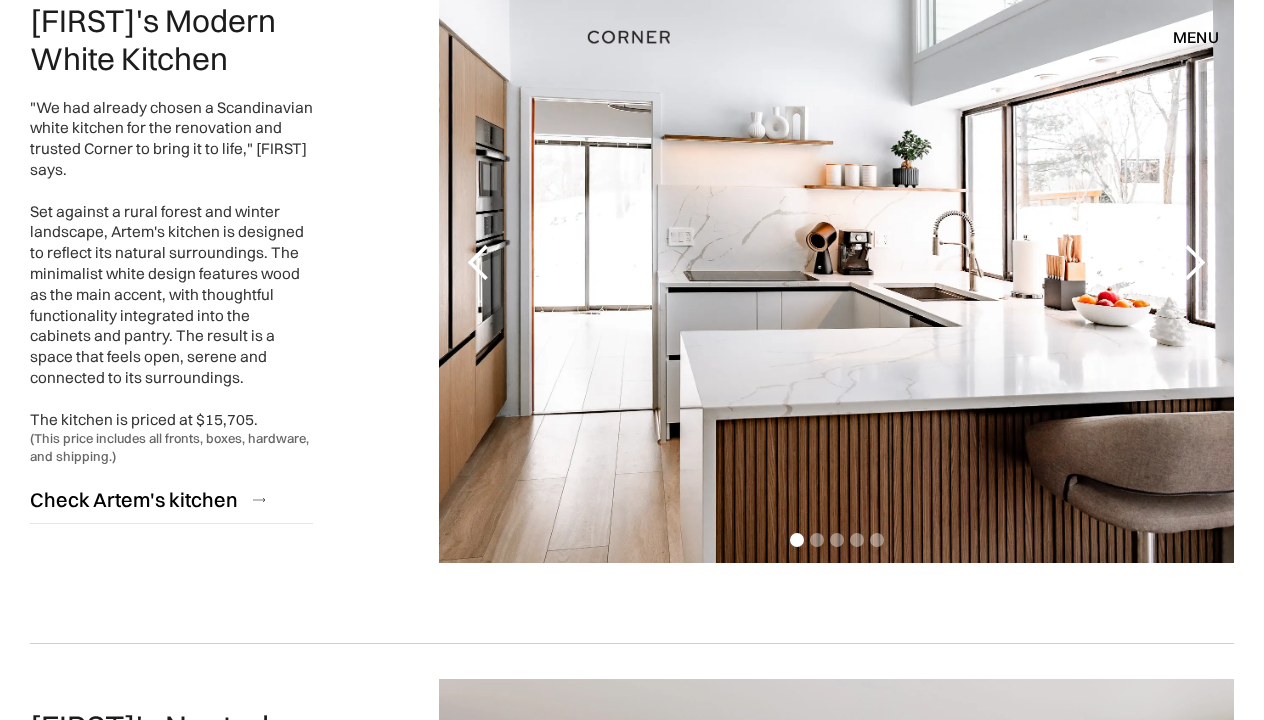 click at bounding box center (1194, 263) 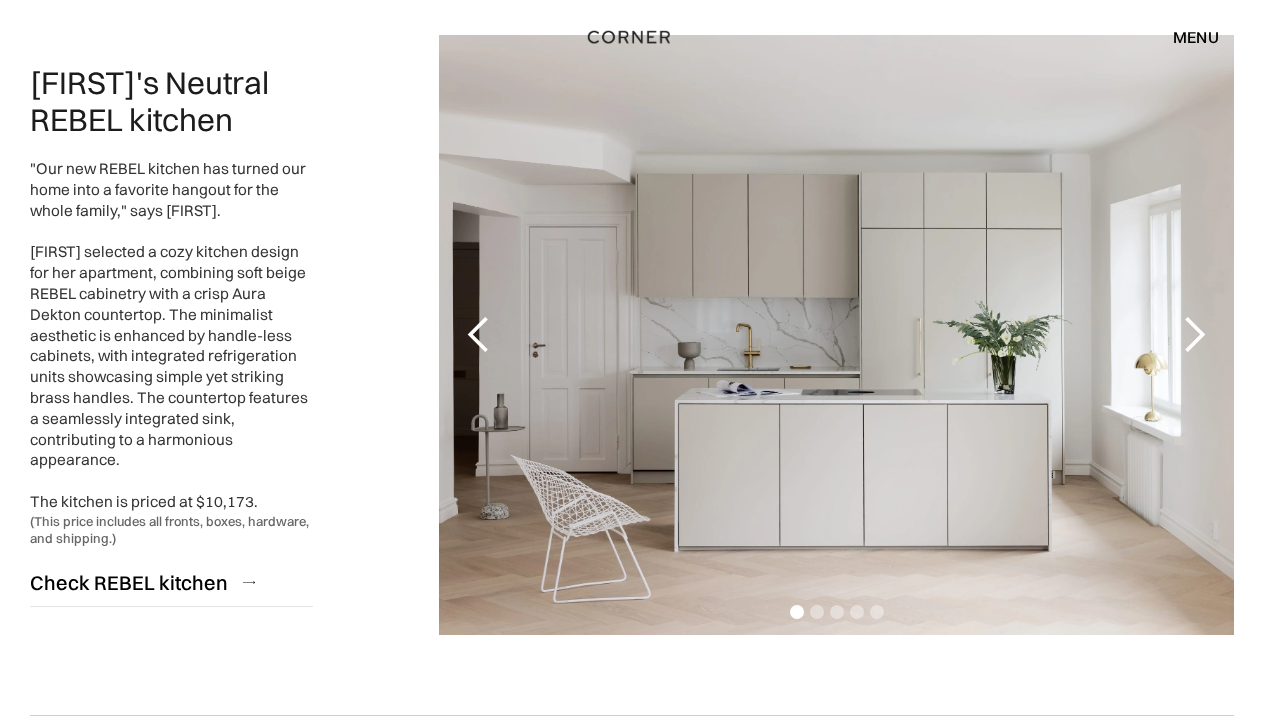 scroll, scrollTop: 3125, scrollLeft: 0, axis: vertical 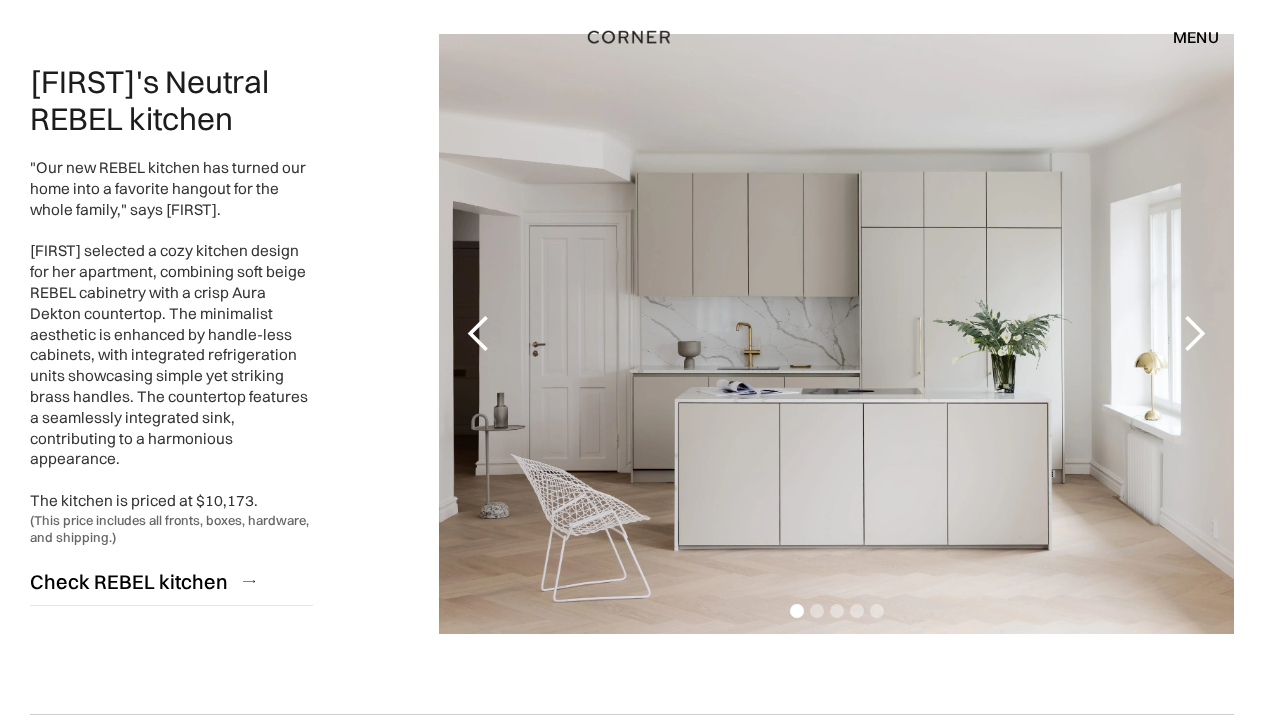 click at bounding box center [1194, 334] 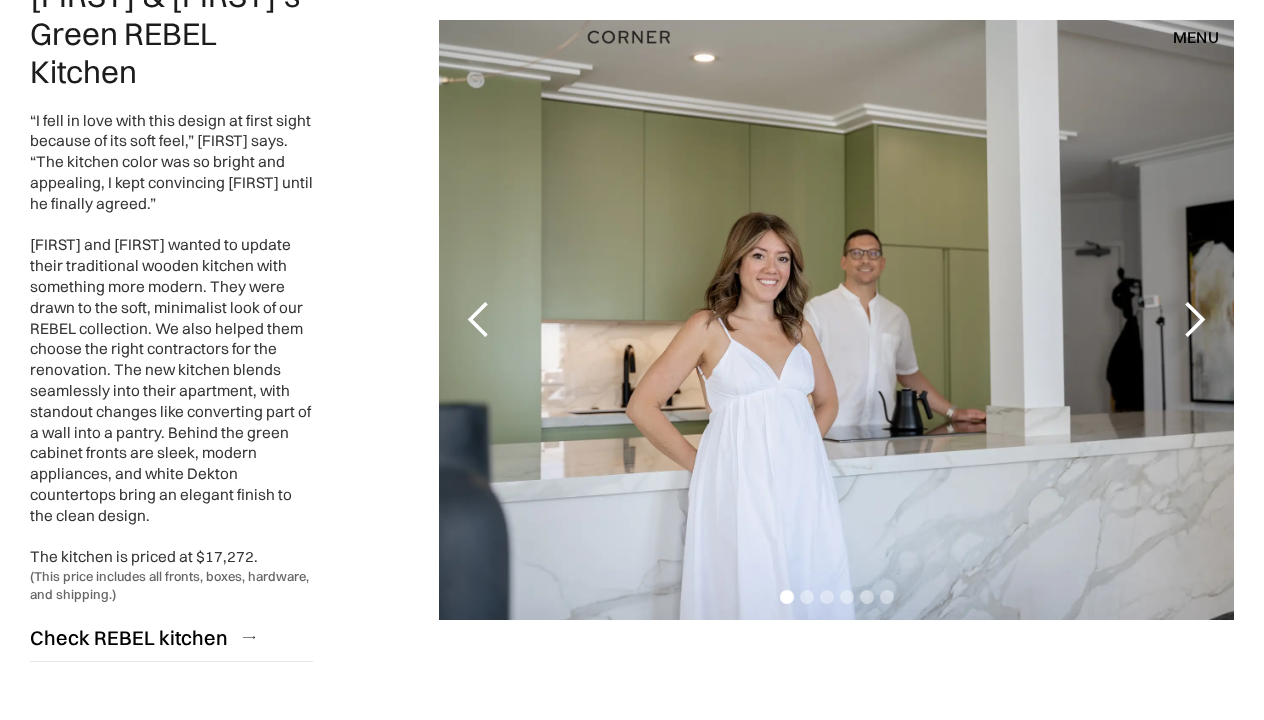scroll, scrollTop: 3899, scrollLeft: 0, axis: vertical 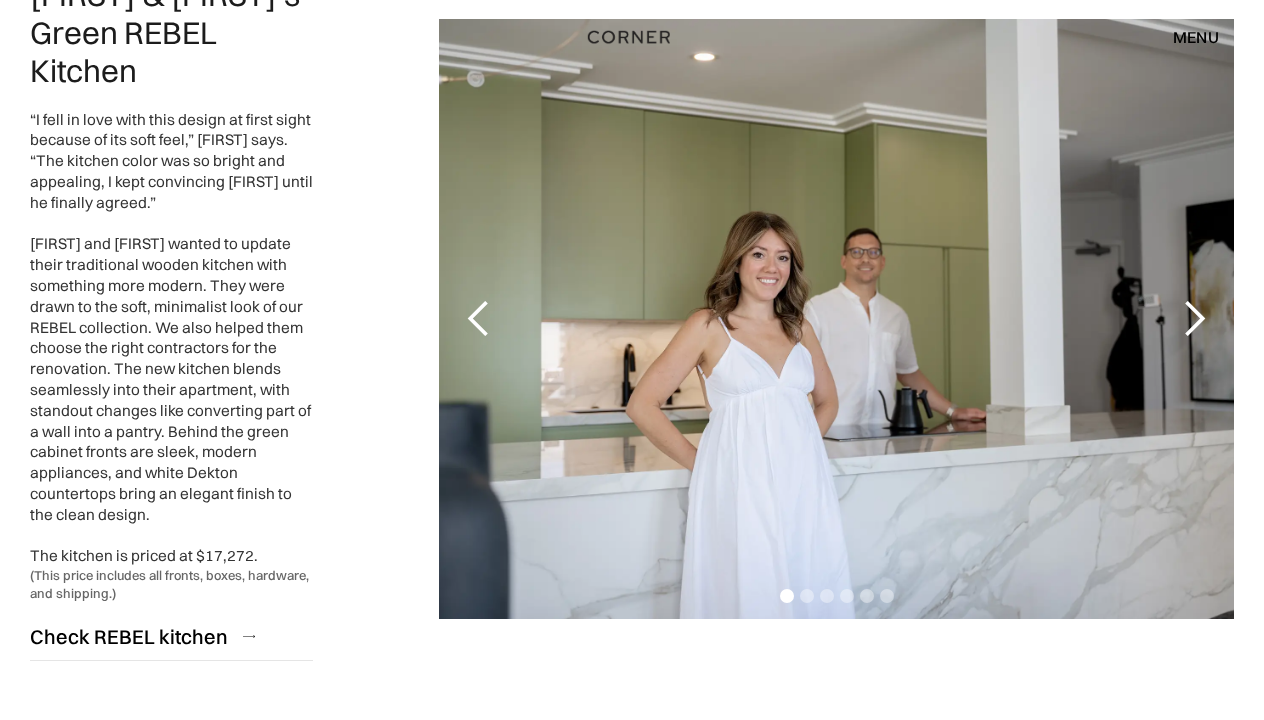 click at bounding box center [1194, 319] 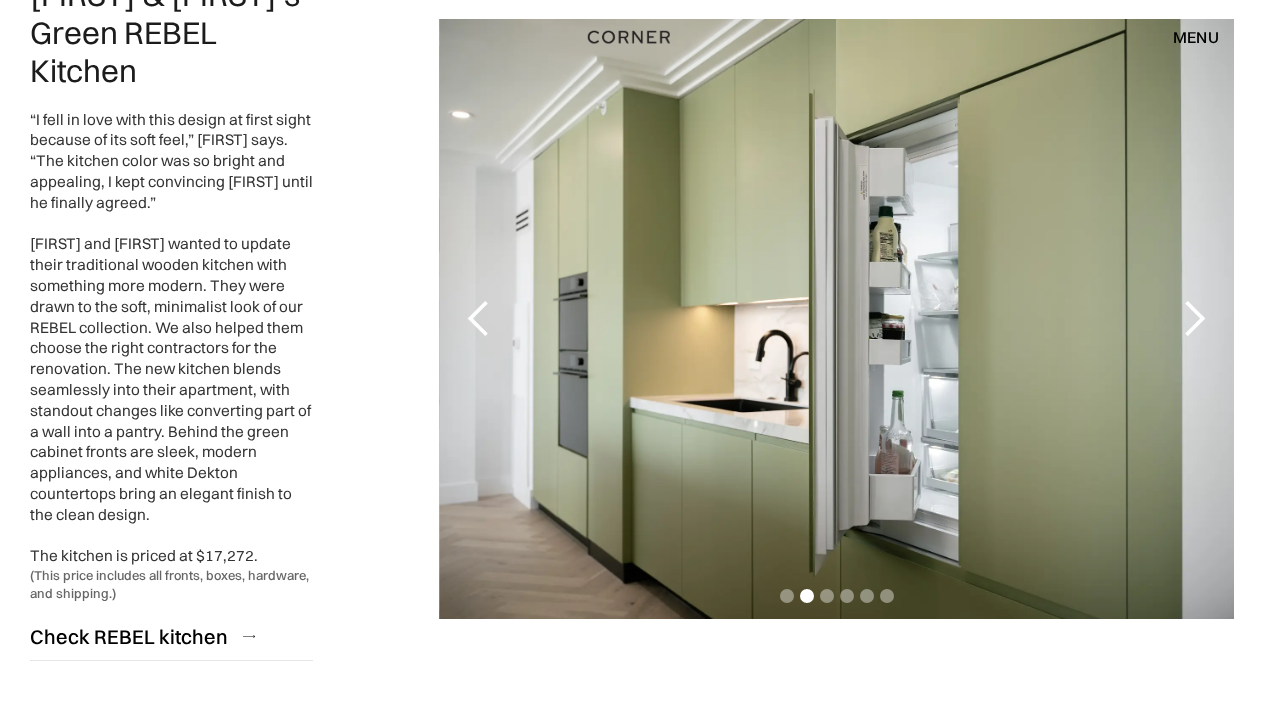 click at bounding box center (1194, 319) 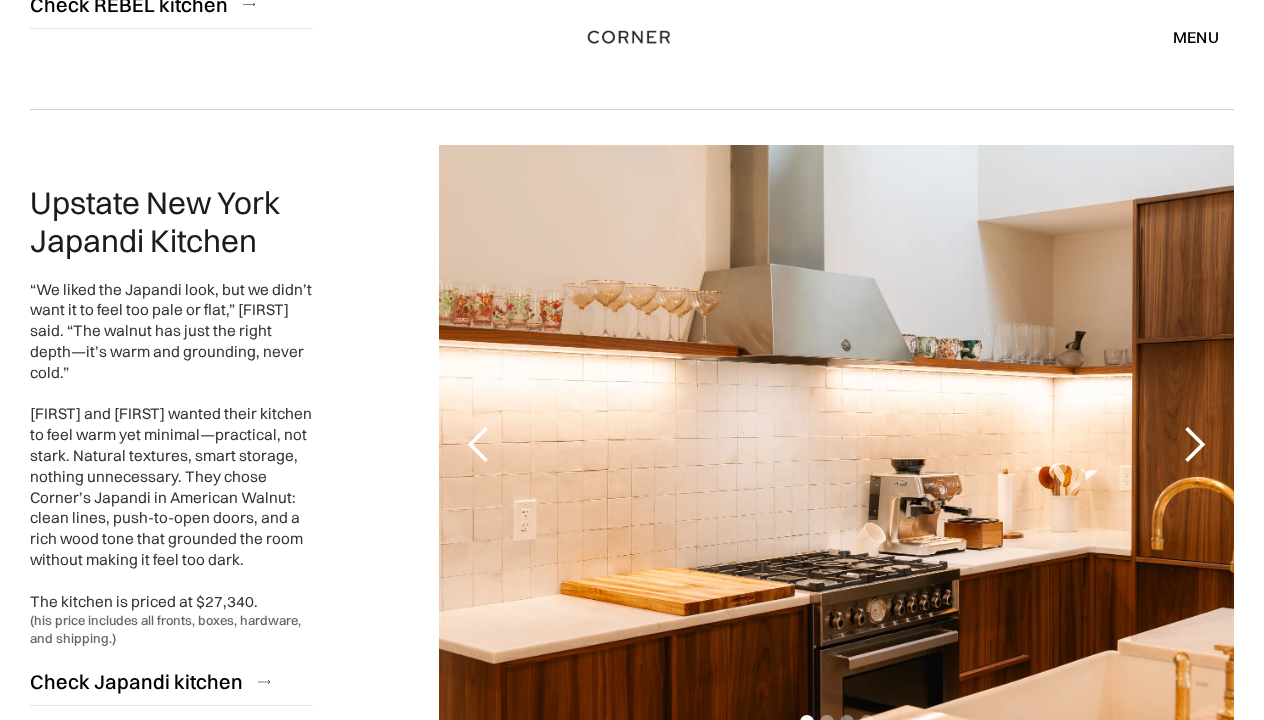 scroll, scrollTop: 4573, scrollLeft: 0, axis: vertical 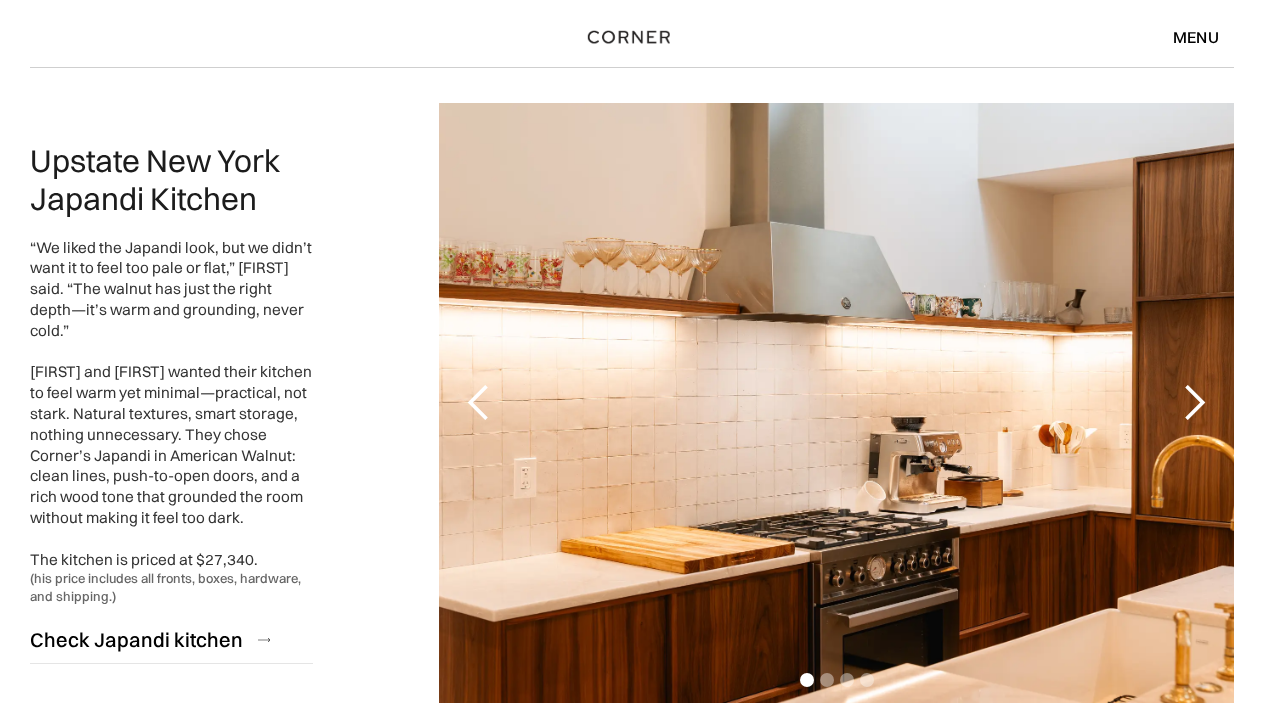 click at bounding box center (1194, 403) 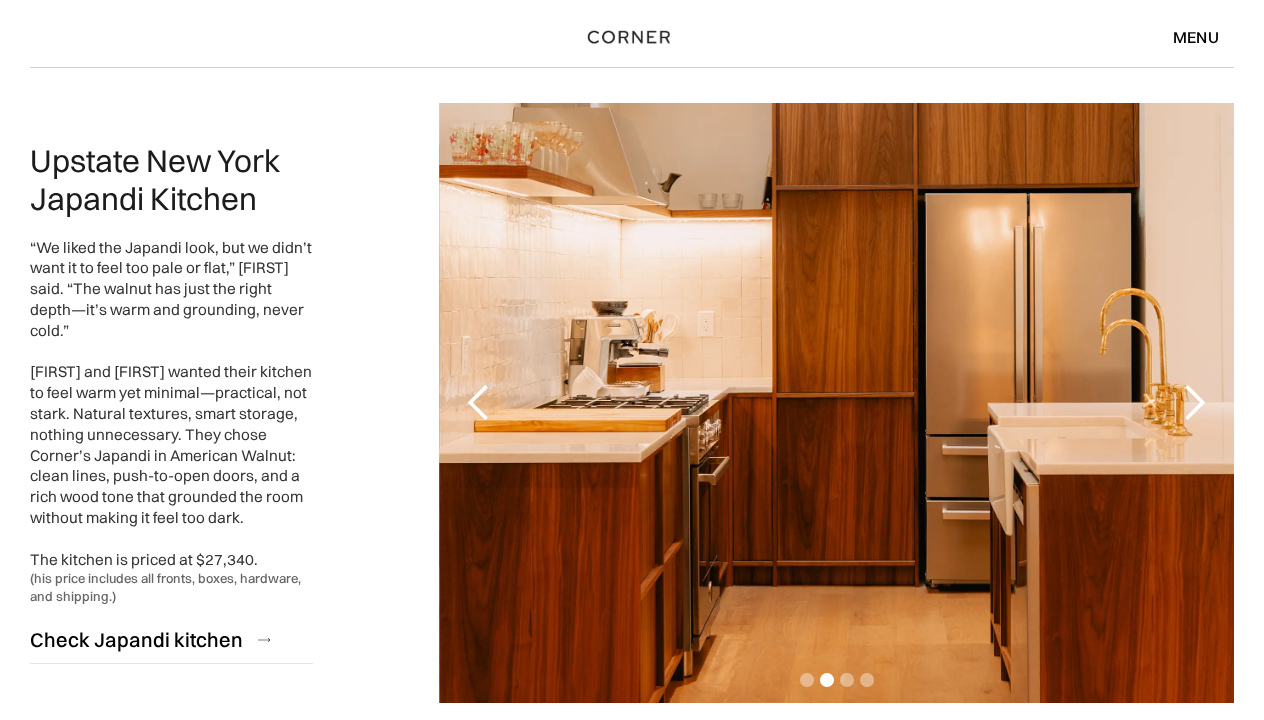 click at bounding box center [1194, 403] 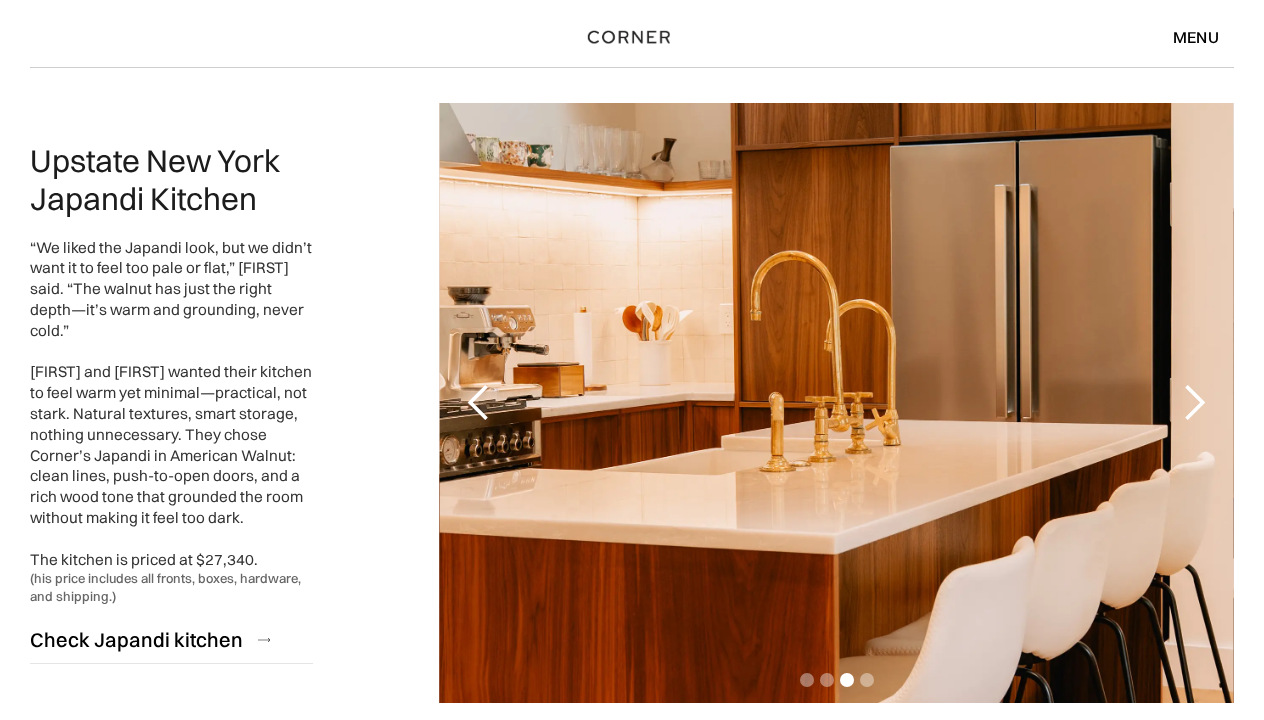 click at bounding box center [1194, 403] 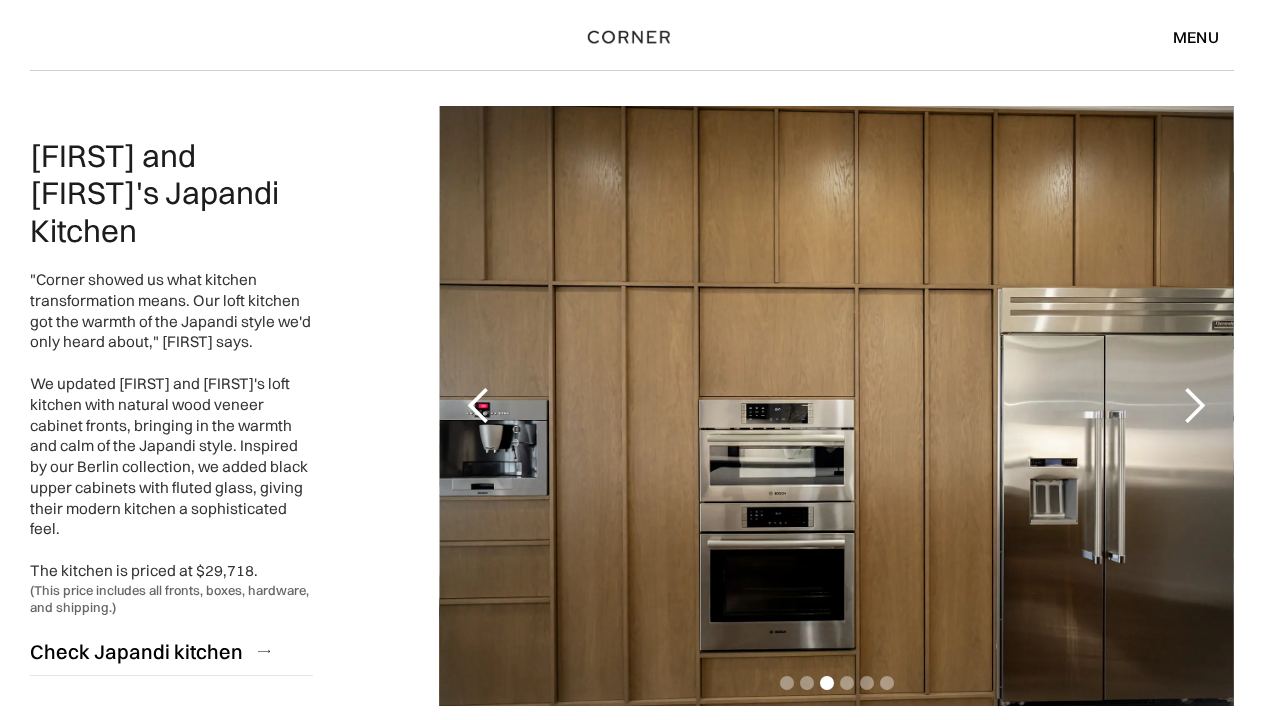 scroll, scrollTop: 164, scrollLeft: 0, axis: vertical 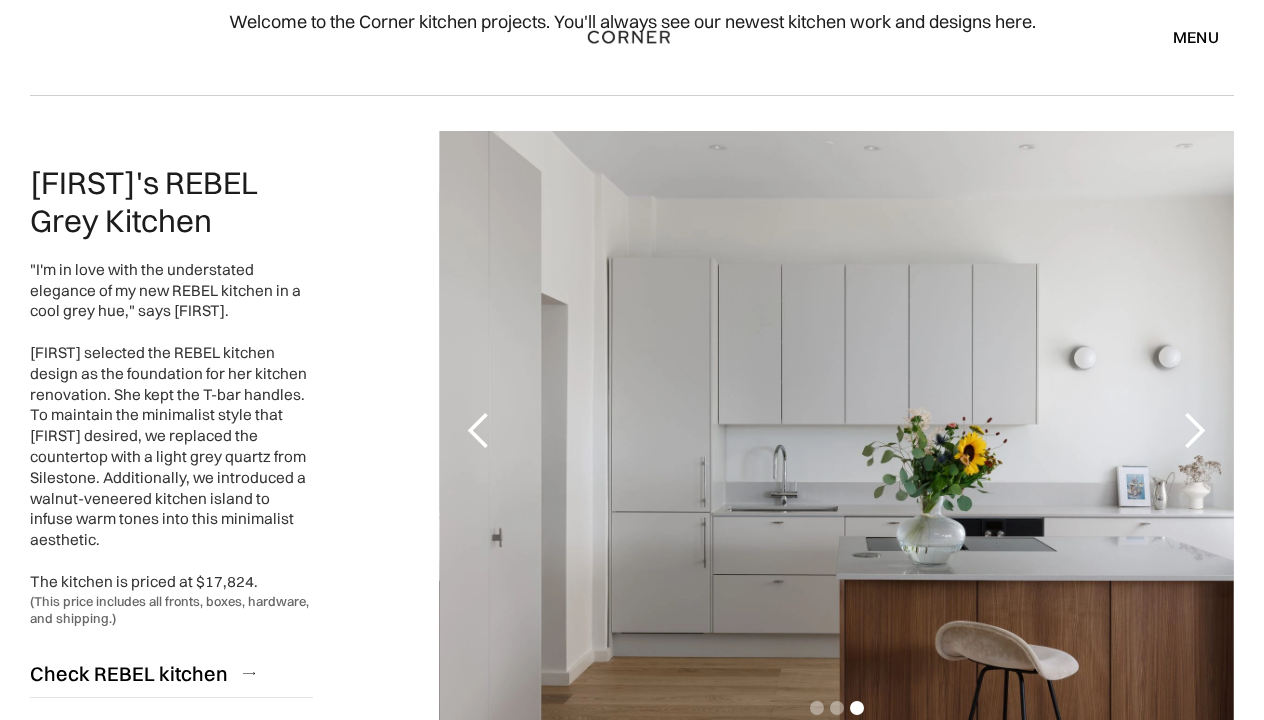 click on "menu" at bounding box center (1196, 37) 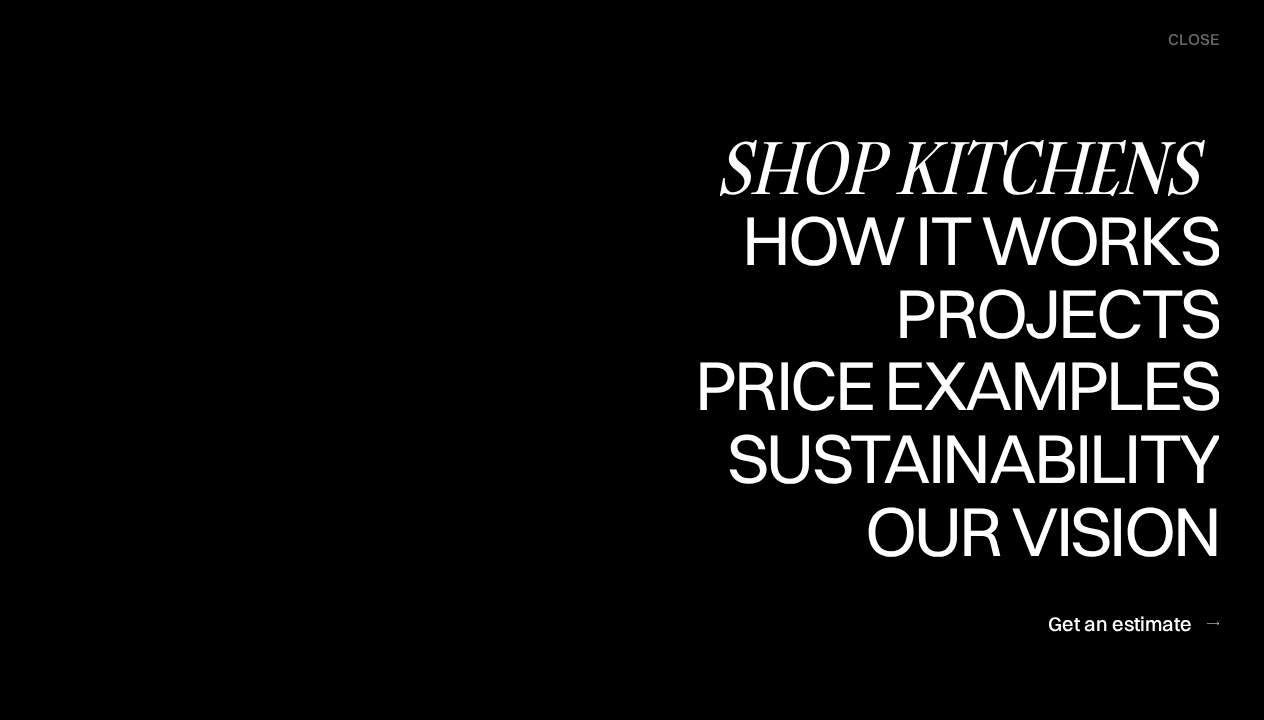 click on "Shop Kitchens" at bounding box center [967, 167] 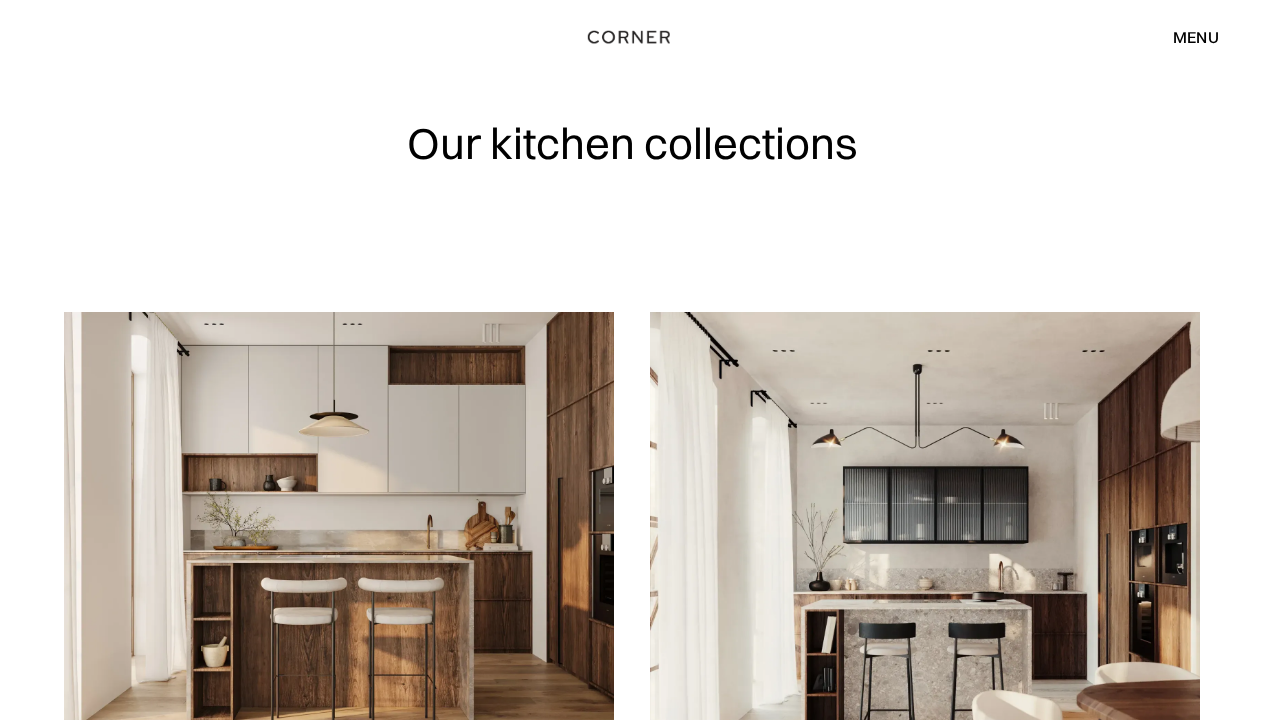 scroll, scrollTop: 0, scrollLeft: 0, axis: both 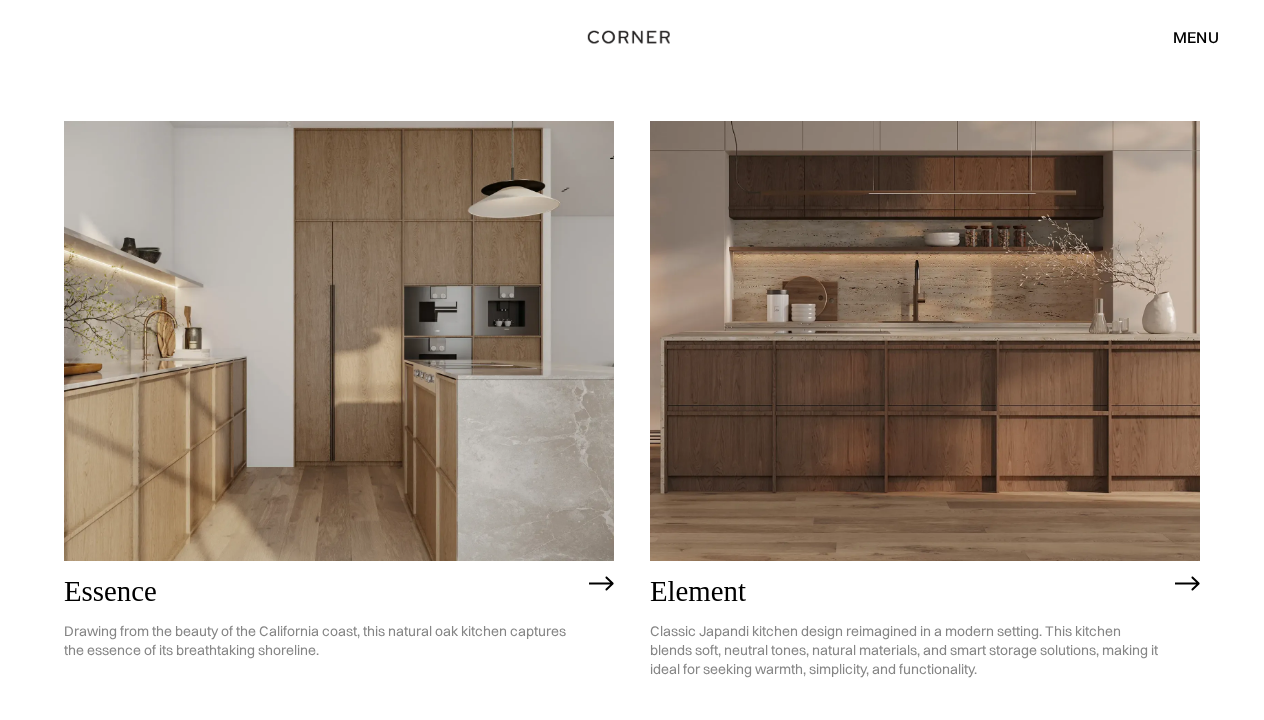 click at bounding box center (1187, 584) 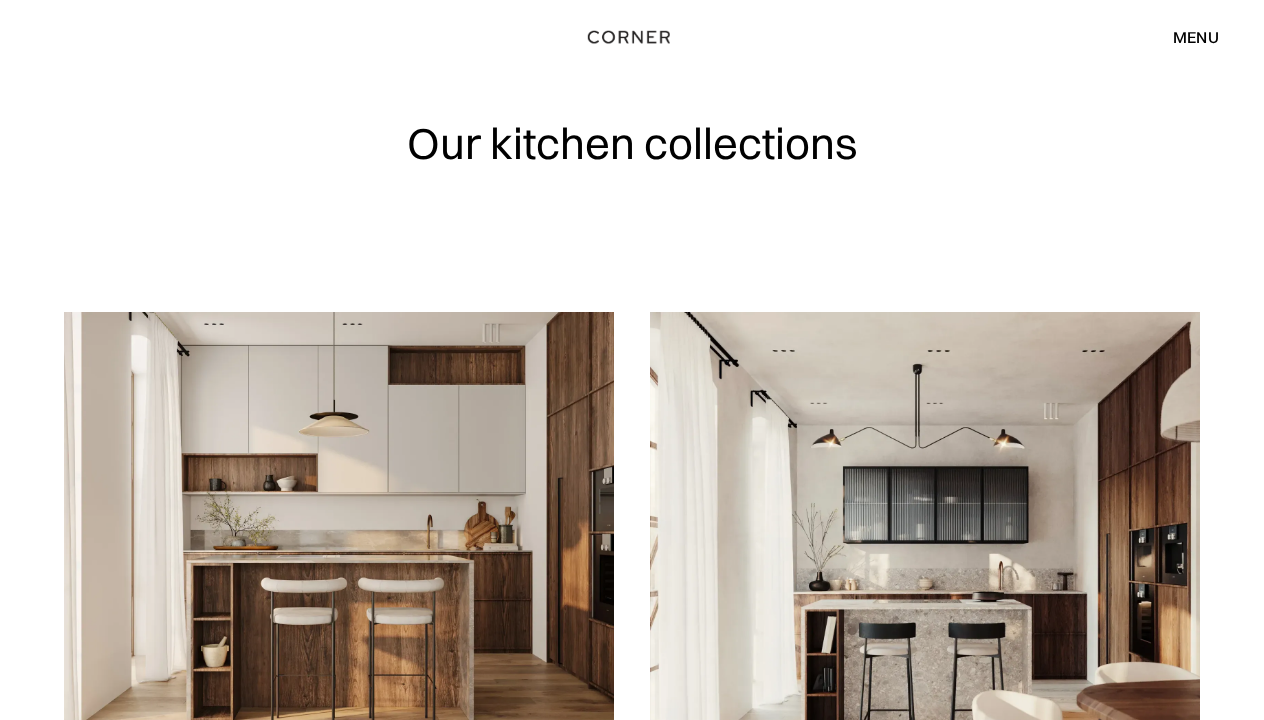scroll, scrollTop: 0, scrollLeft: 0, axis: both 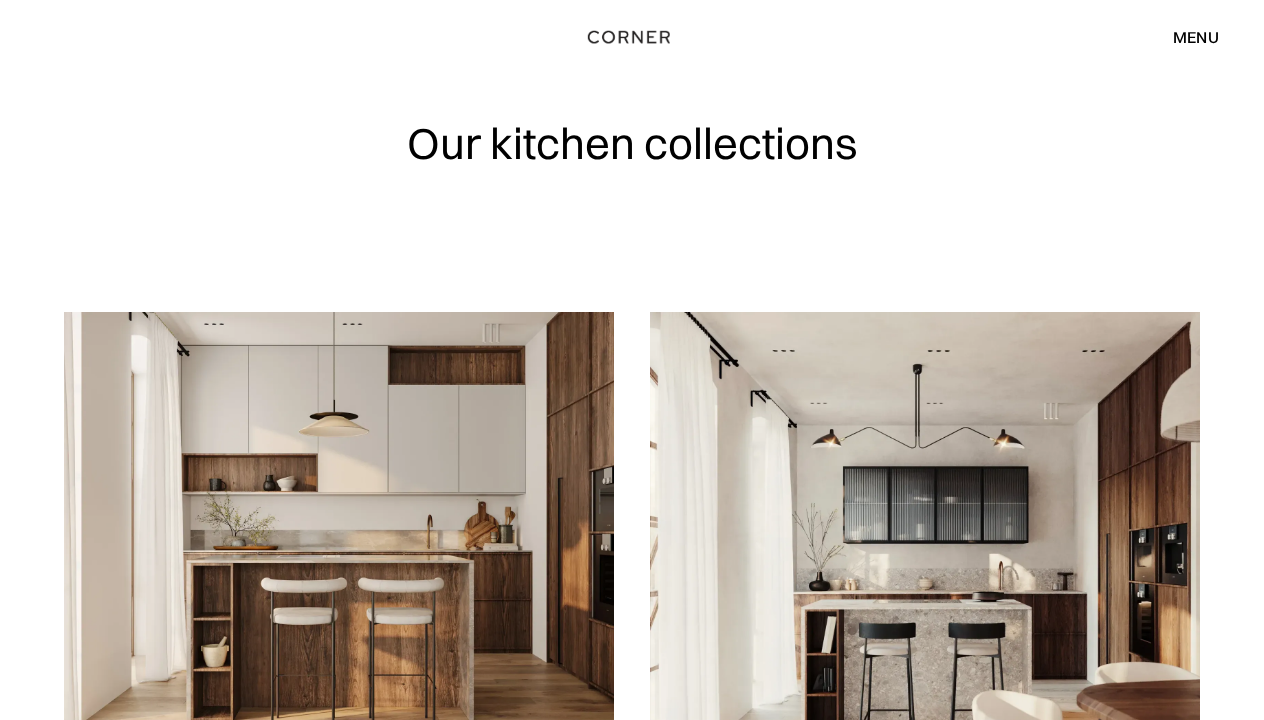 click on "menu" at bounding box center [1196, 37] 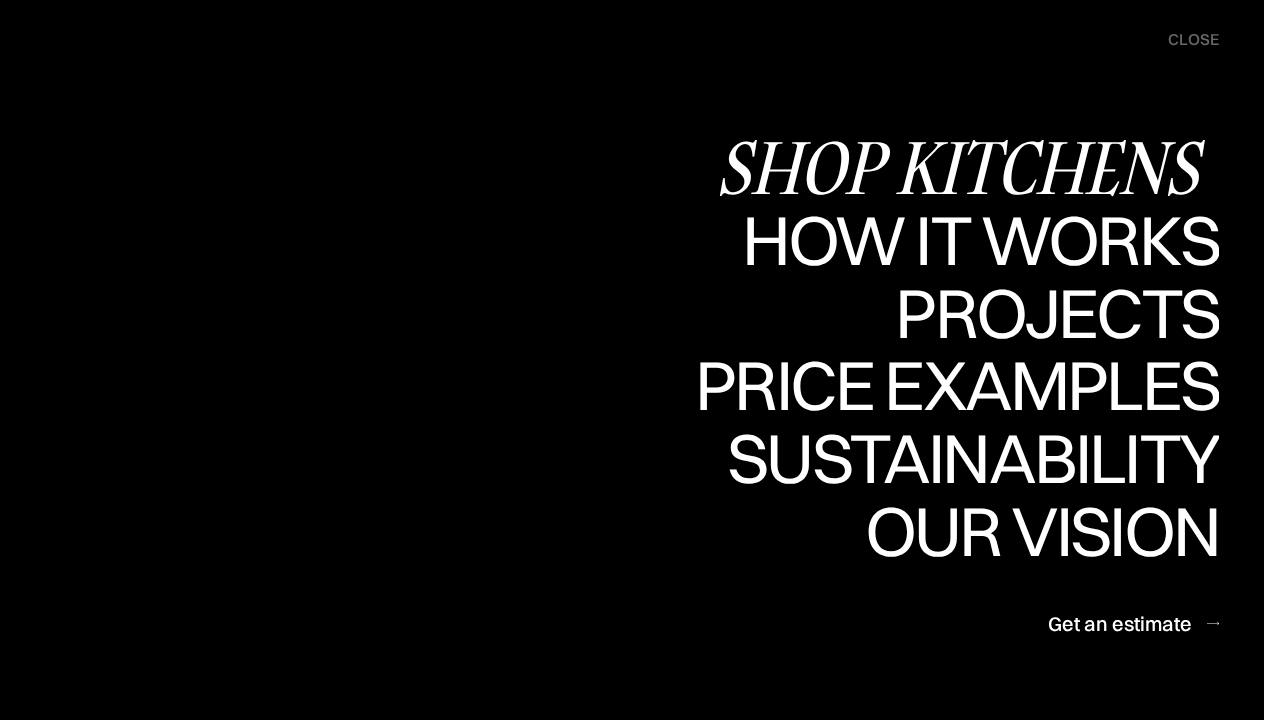 click on "Shop Kitchens" at bounding box center (967, 167) 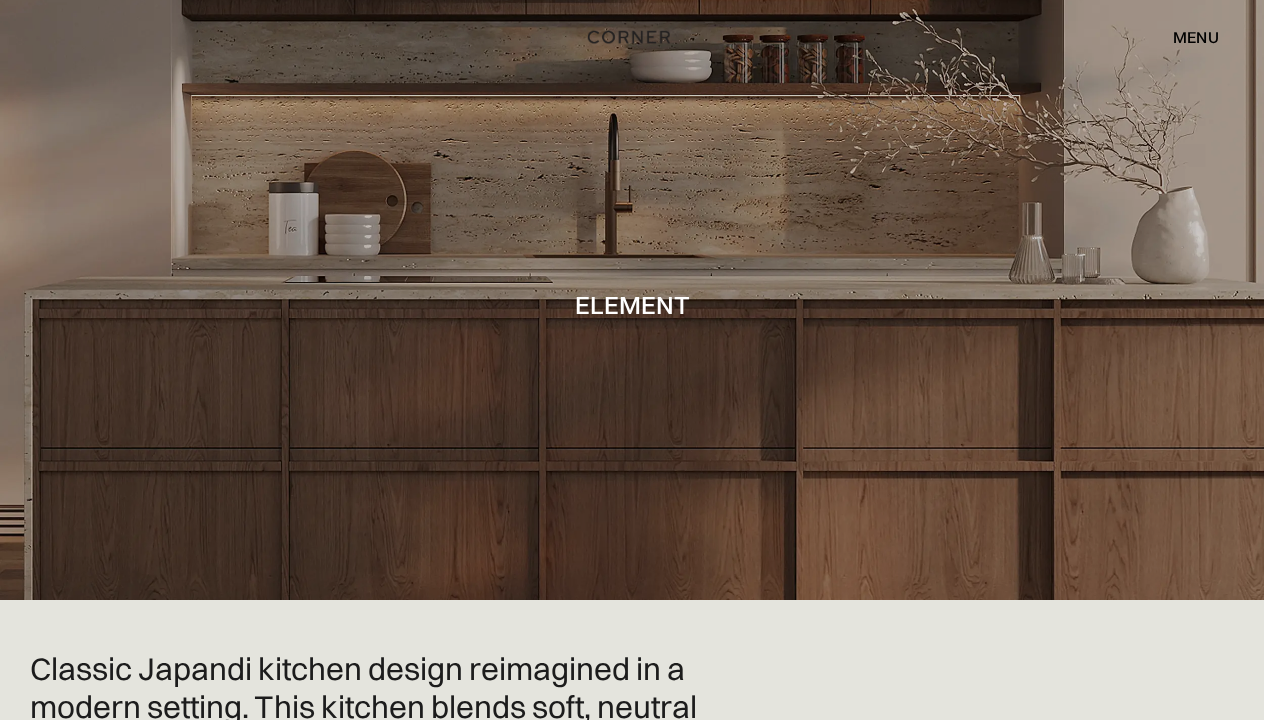 scroll, scrollTop: 0, scrollLeft: 0, axis: both 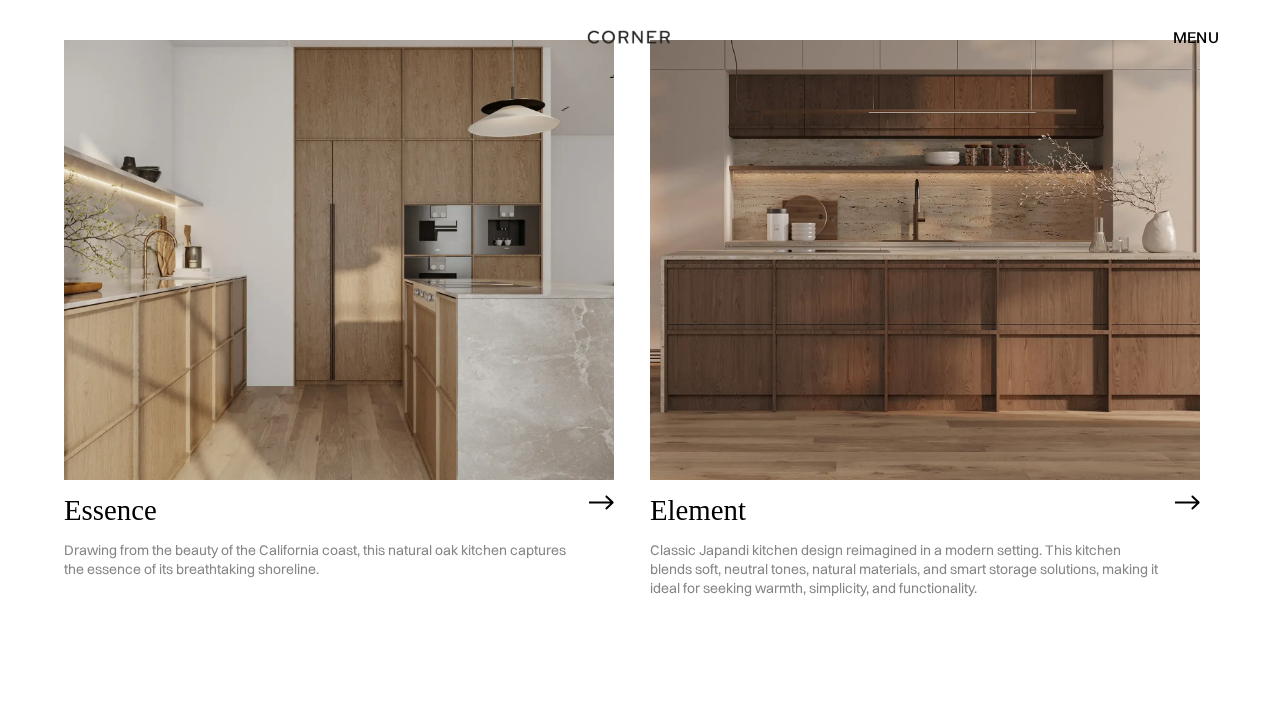 click on "Essence" at bounding box center [321, 511] 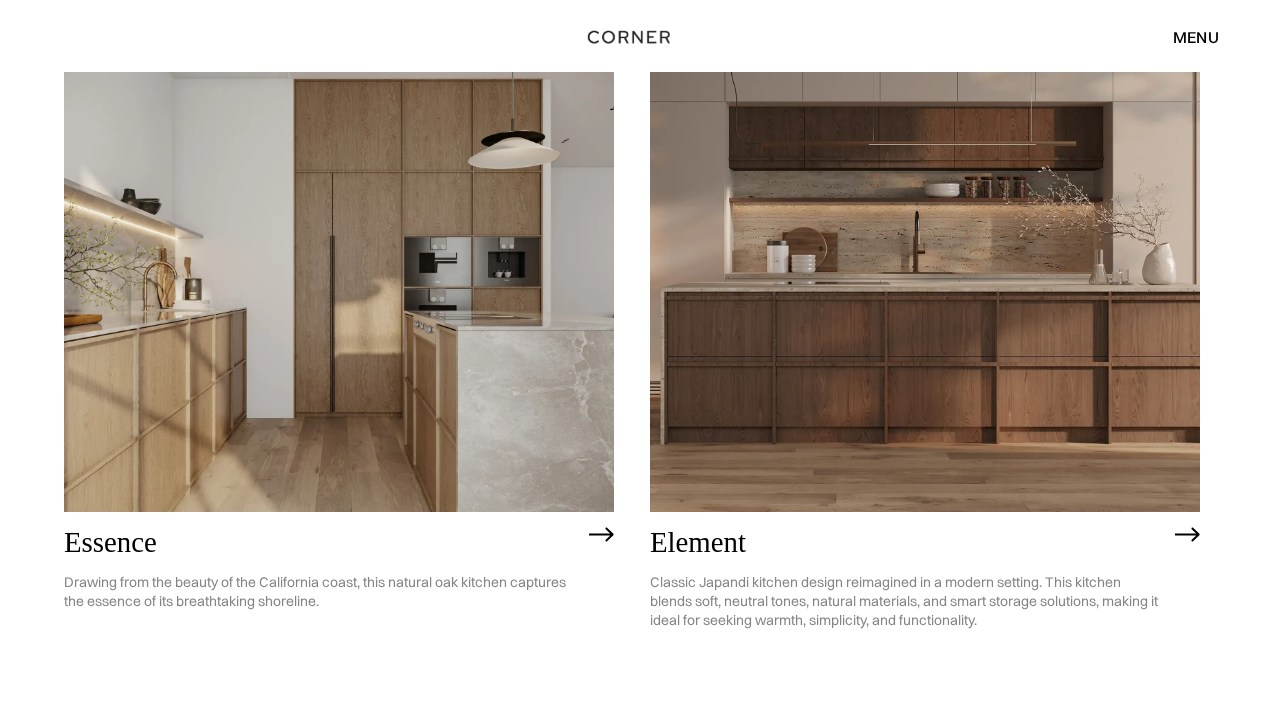 scroll, scrollTop: 951, scrollLeft: 0, axis: vertical 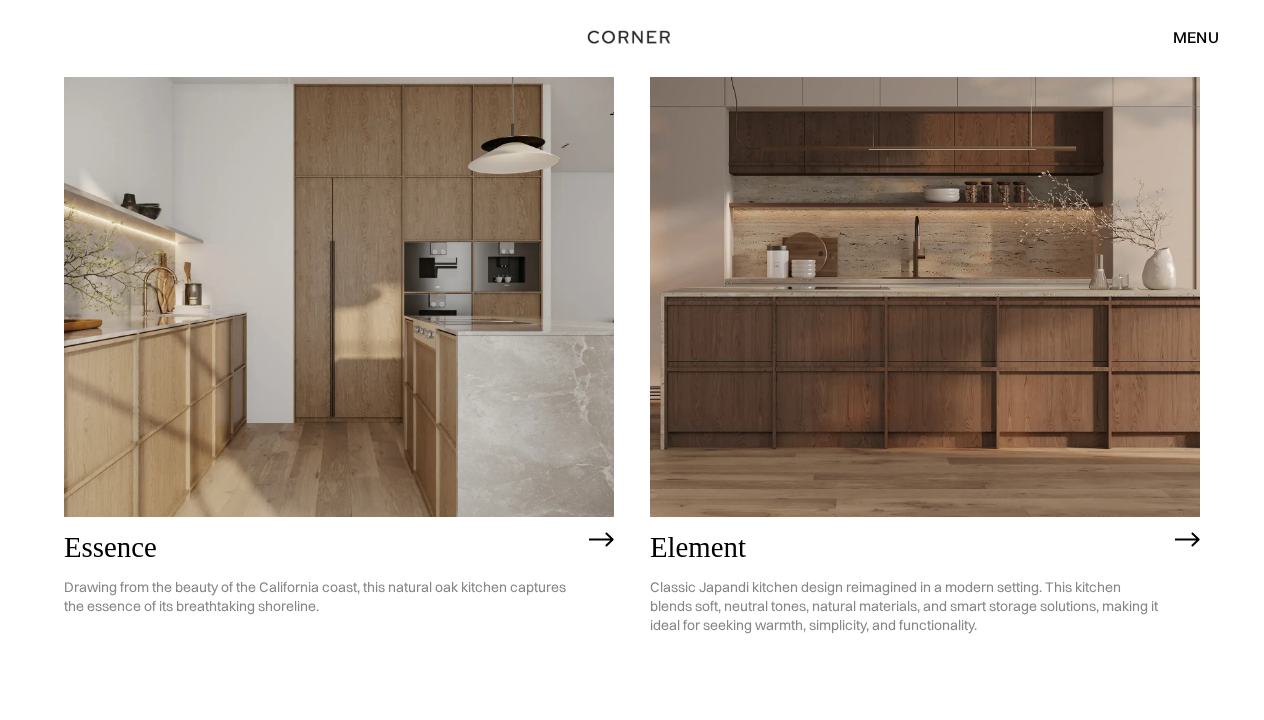 click at bounding box center (1187, 540) 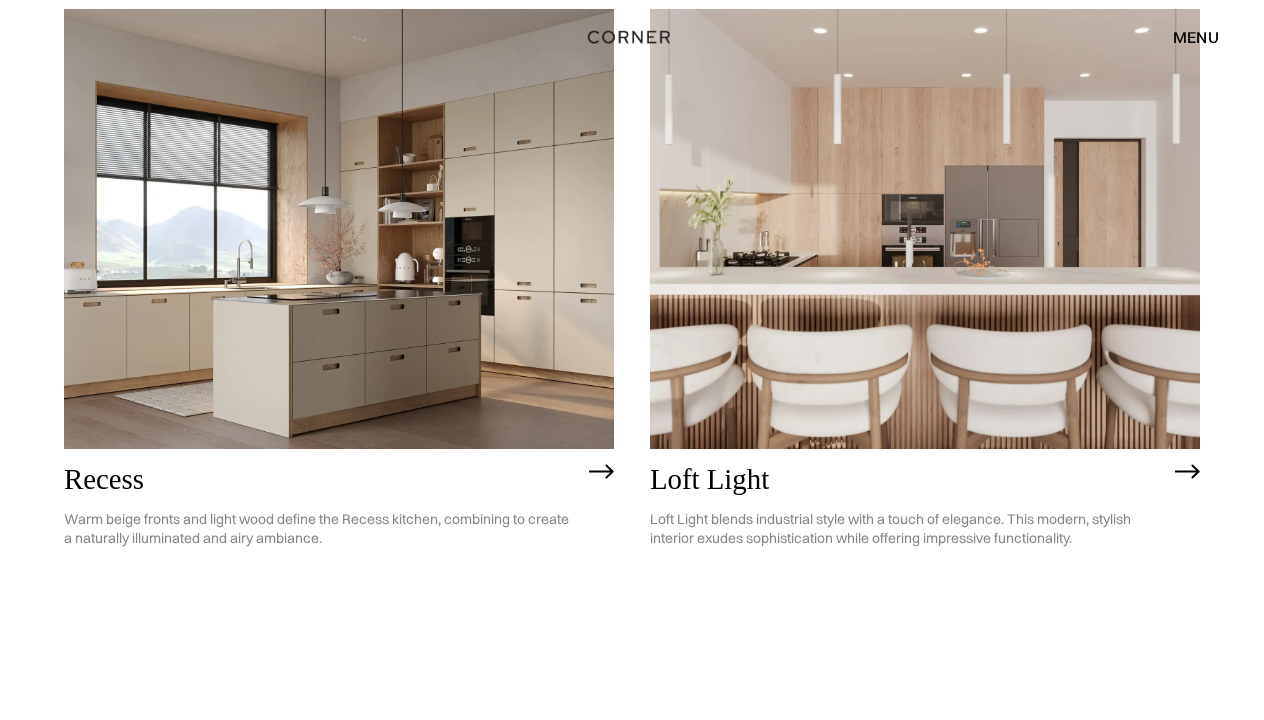 scroll, scrollTop: 2497, scrollLeft: 0, axis: vertical 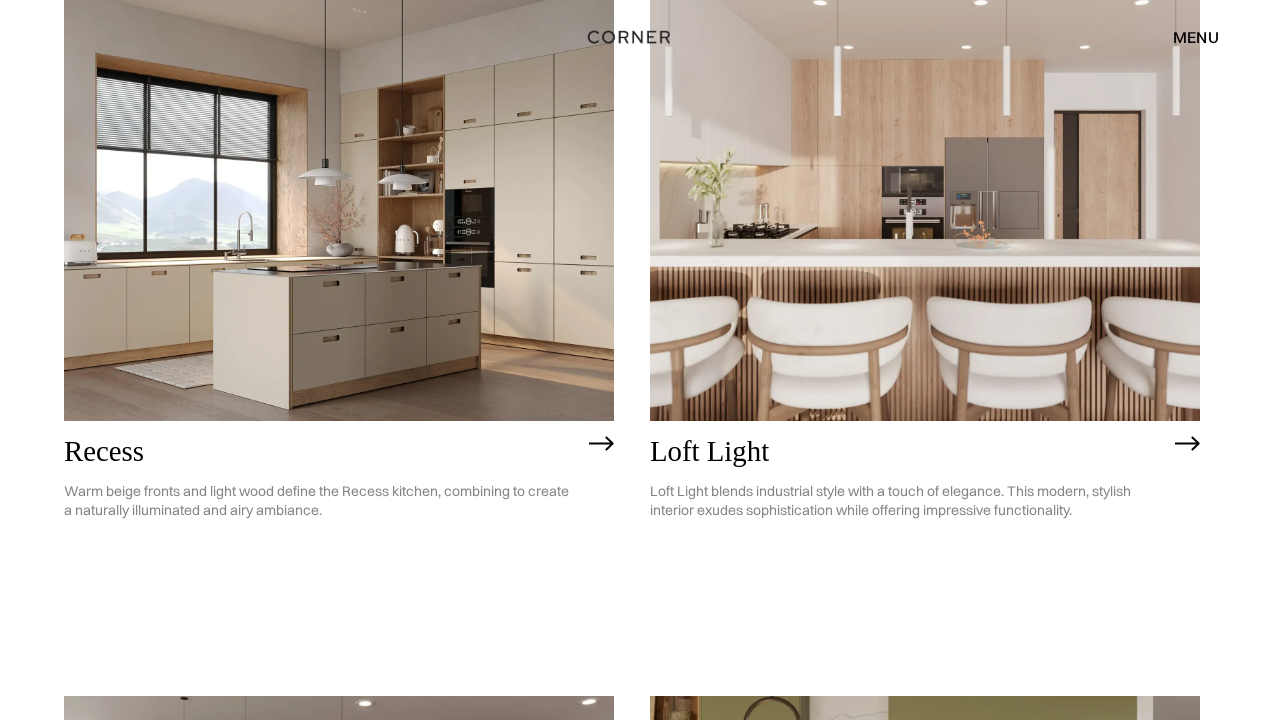 click at bounding box center [1187, 444] 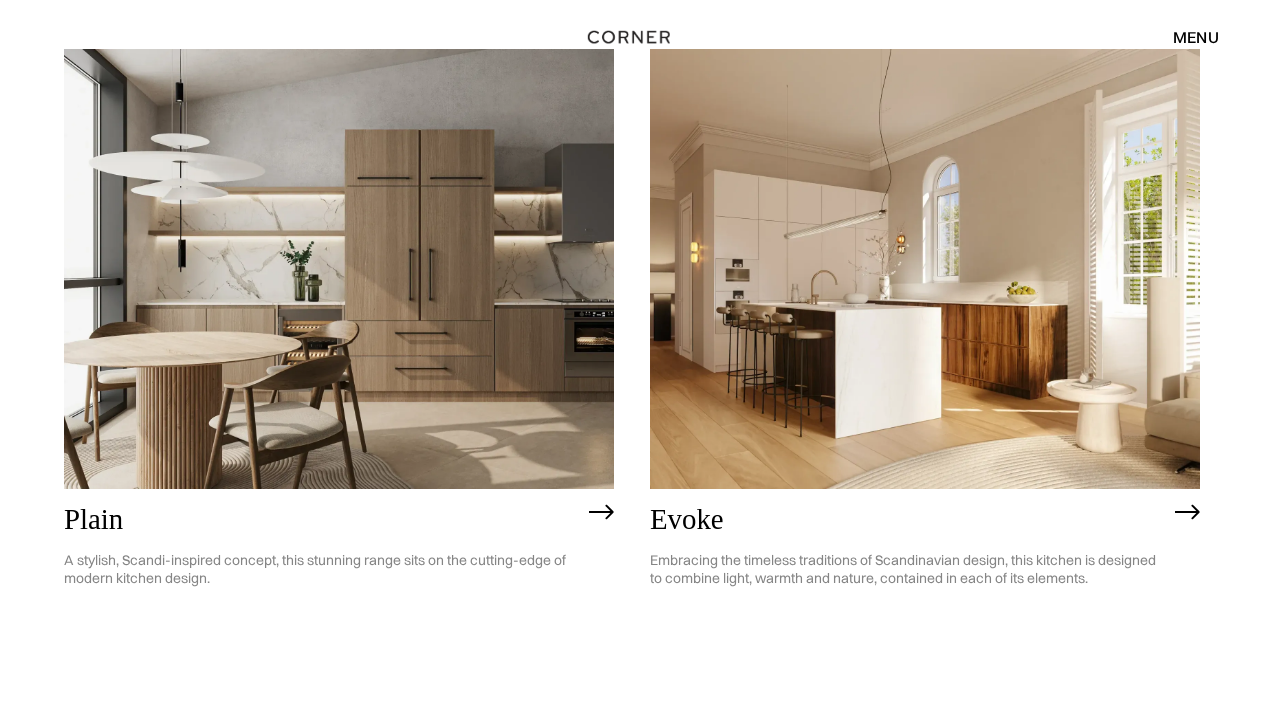 scroll, scrollTop: 4576, scrollLeft: 0, axis: vertical 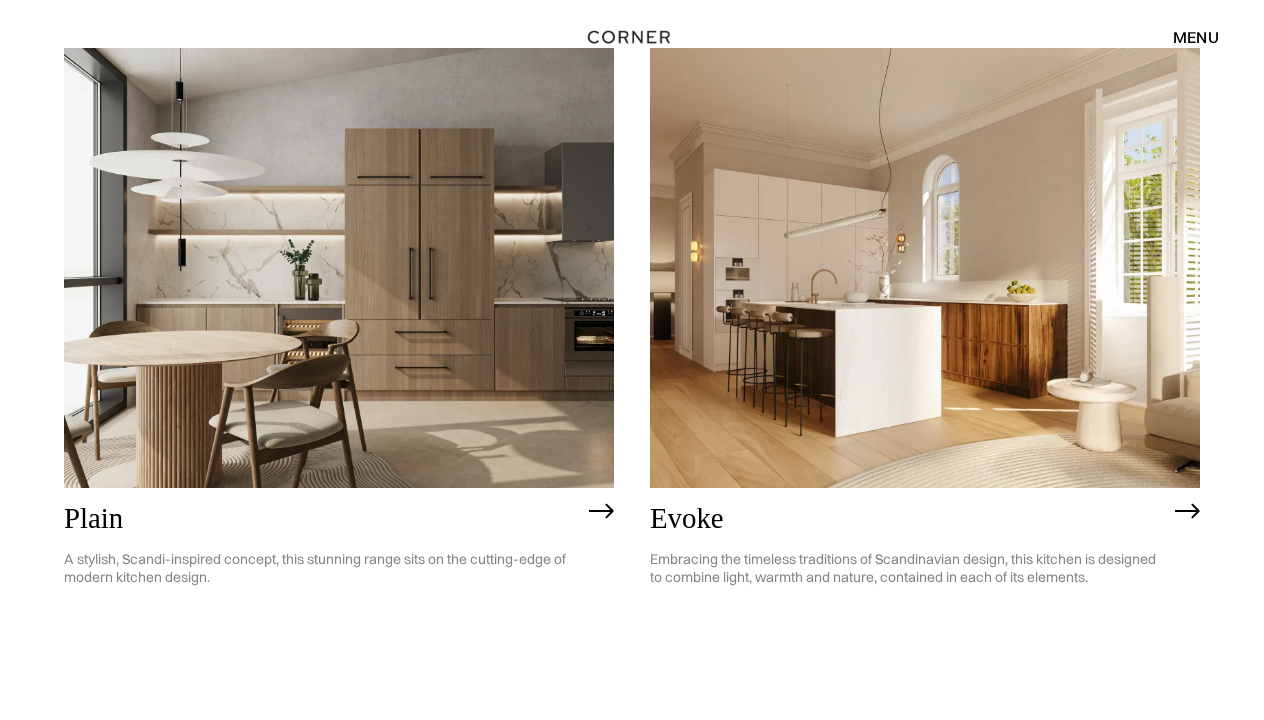 click at bounding box center [1187, 511] 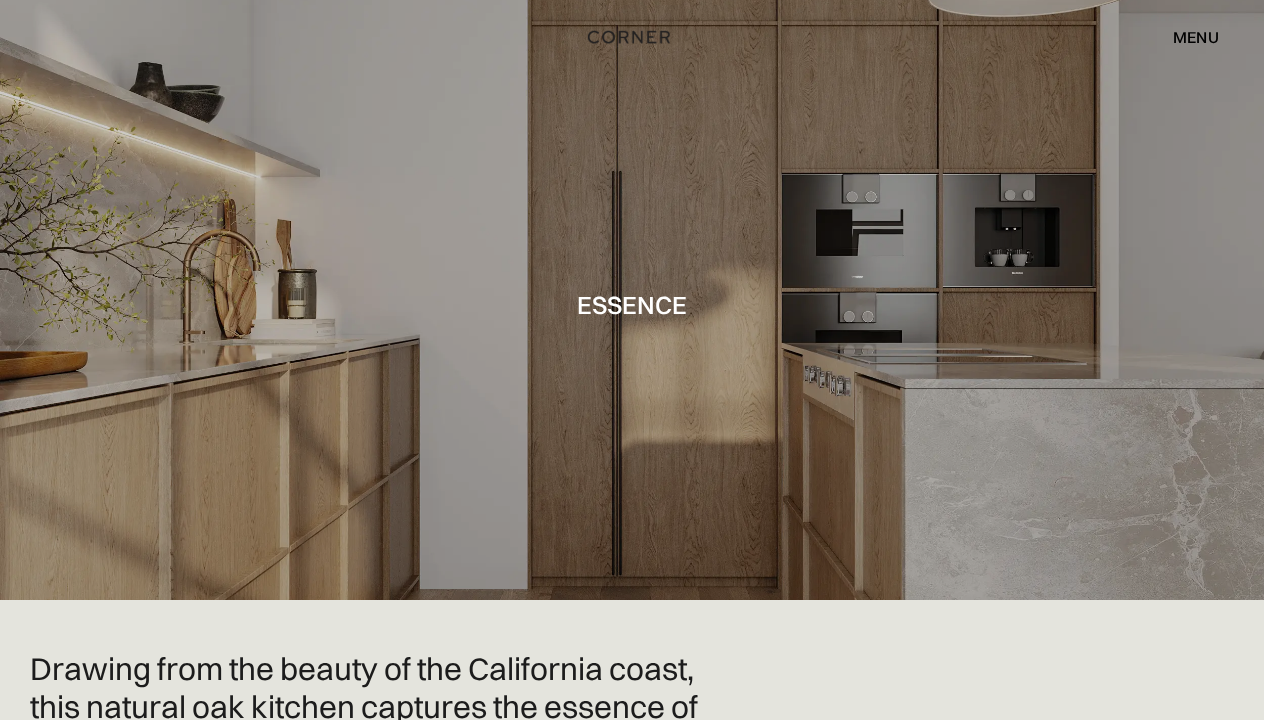 scroll, scrollTop: 0, scrollLeft: 0, axis: both 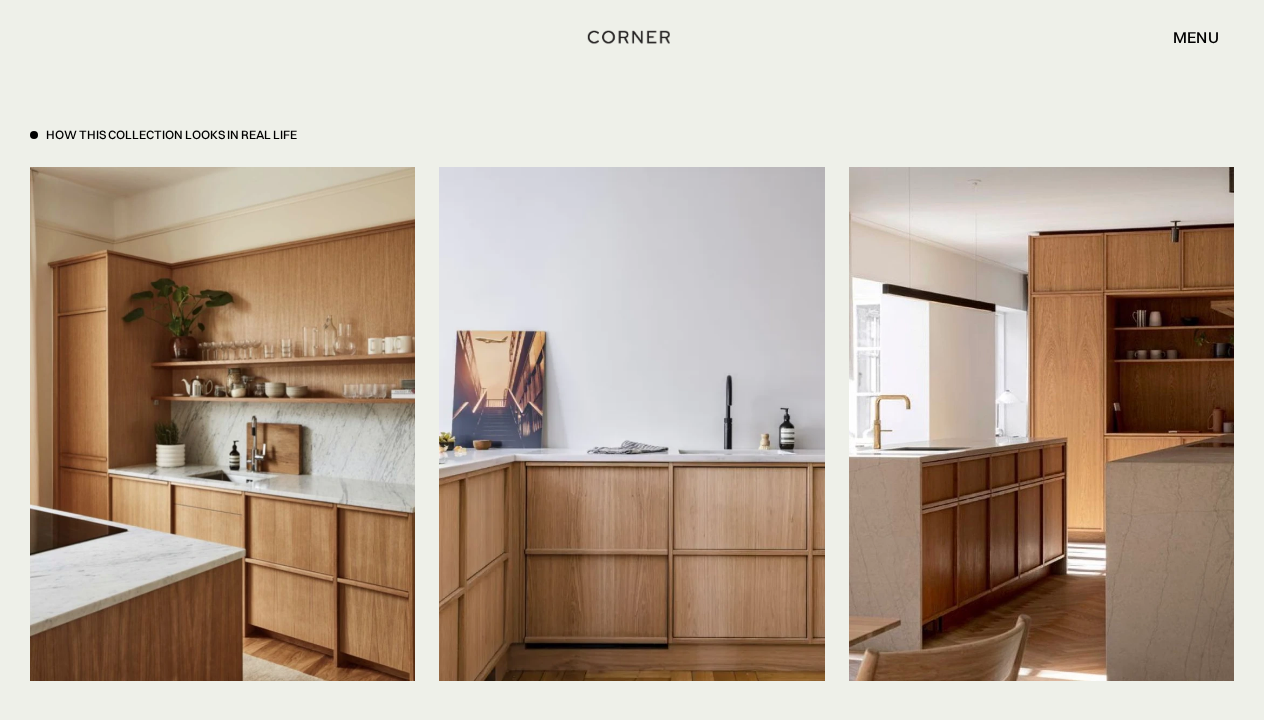 click on "How This Collection looks in real life" at bounding box center (171, 135) 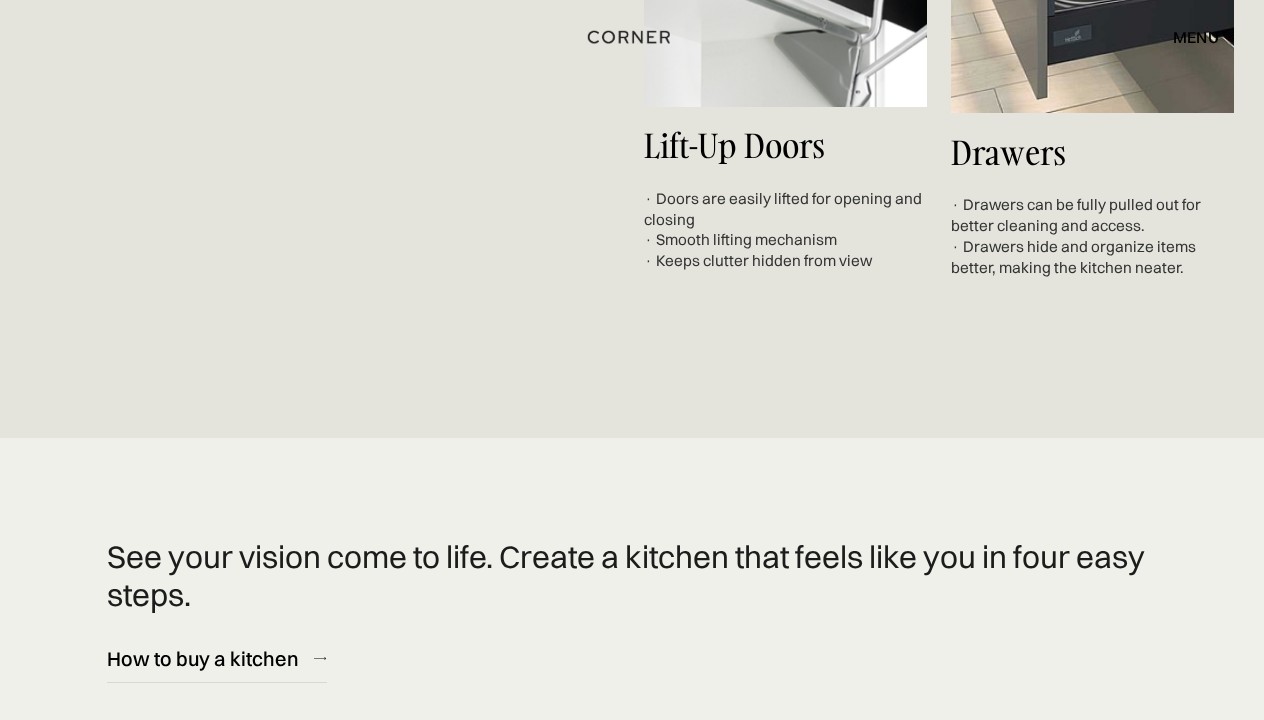 scroll, scrollTop: 7312, scrollLeft: 0, axis: vertical 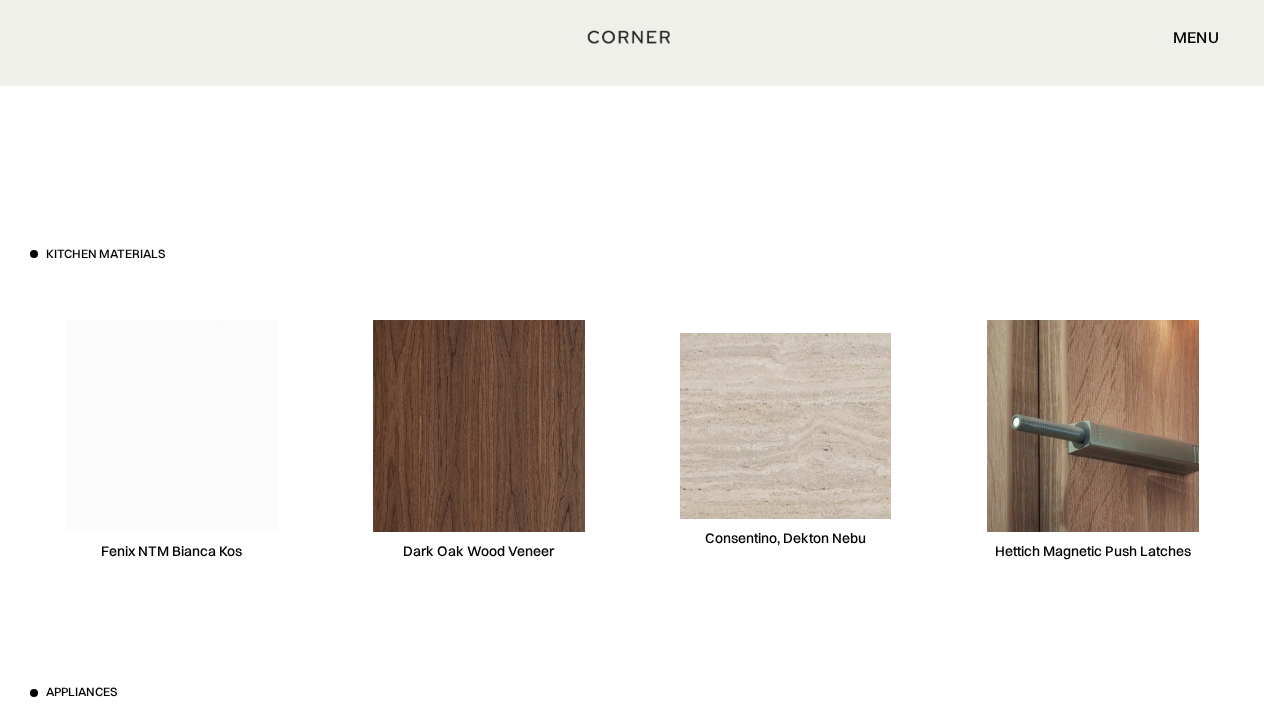 click at bounding box center (172, 426) 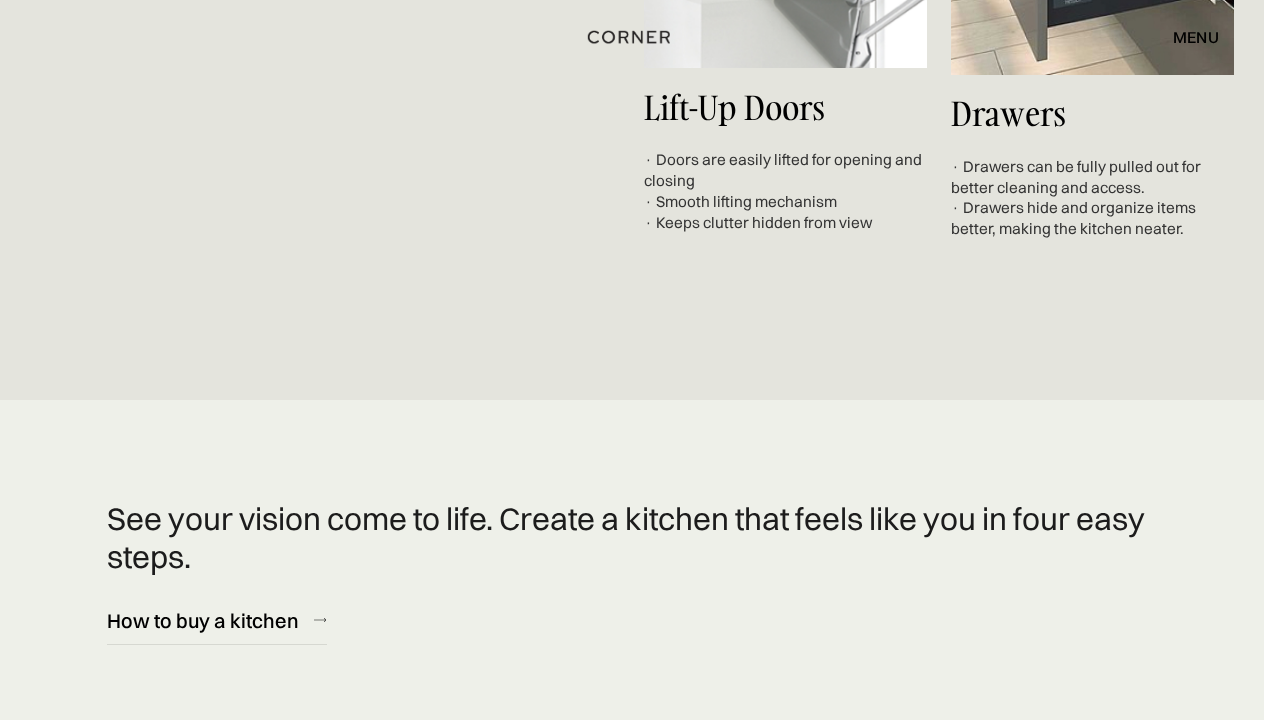 scroll, scrollTop: 7915, scrollLeft: 0, axis: vertical 